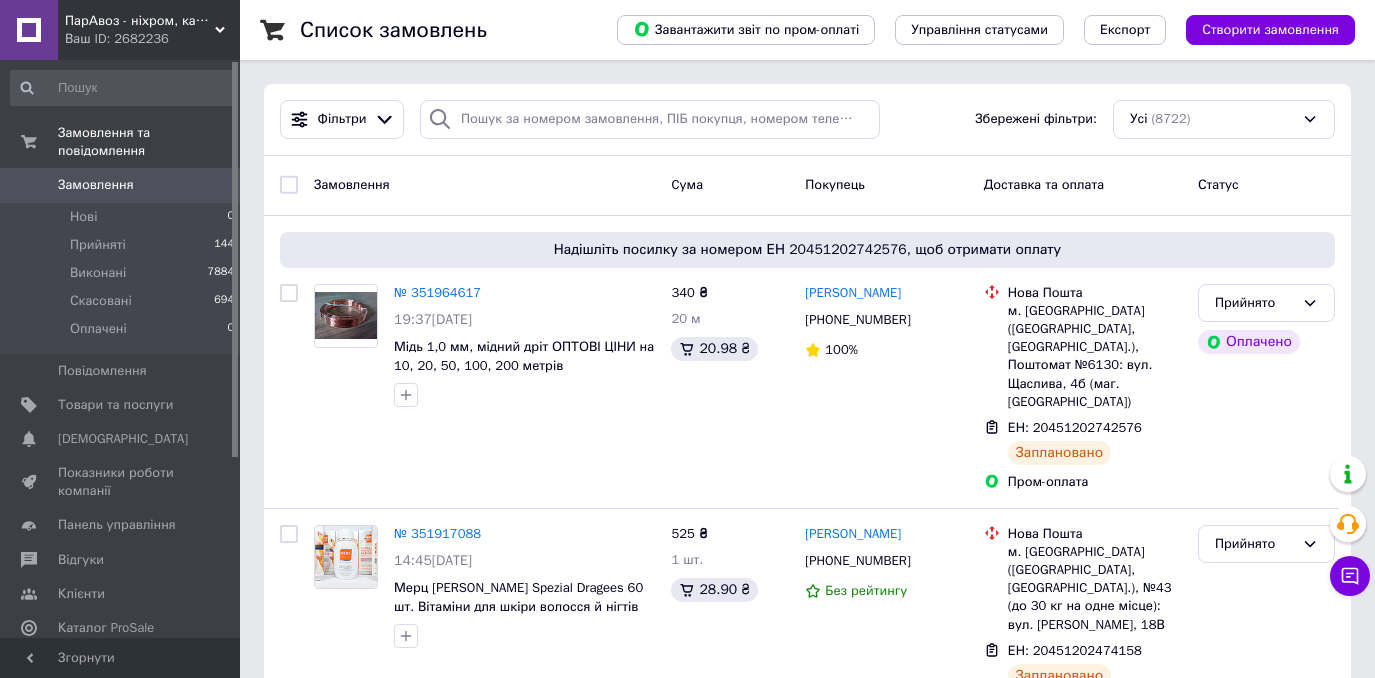 scroll, scrollTop: 0, scrollLeft: 0, axis: both 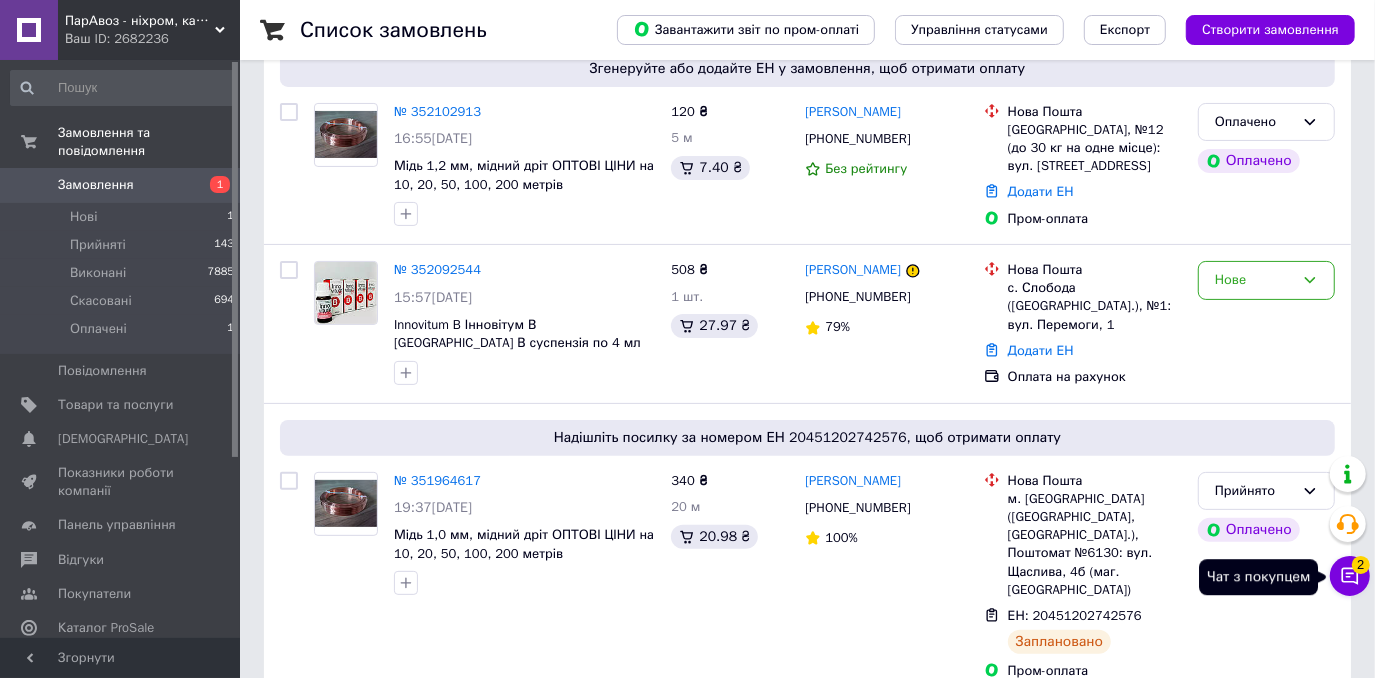 click 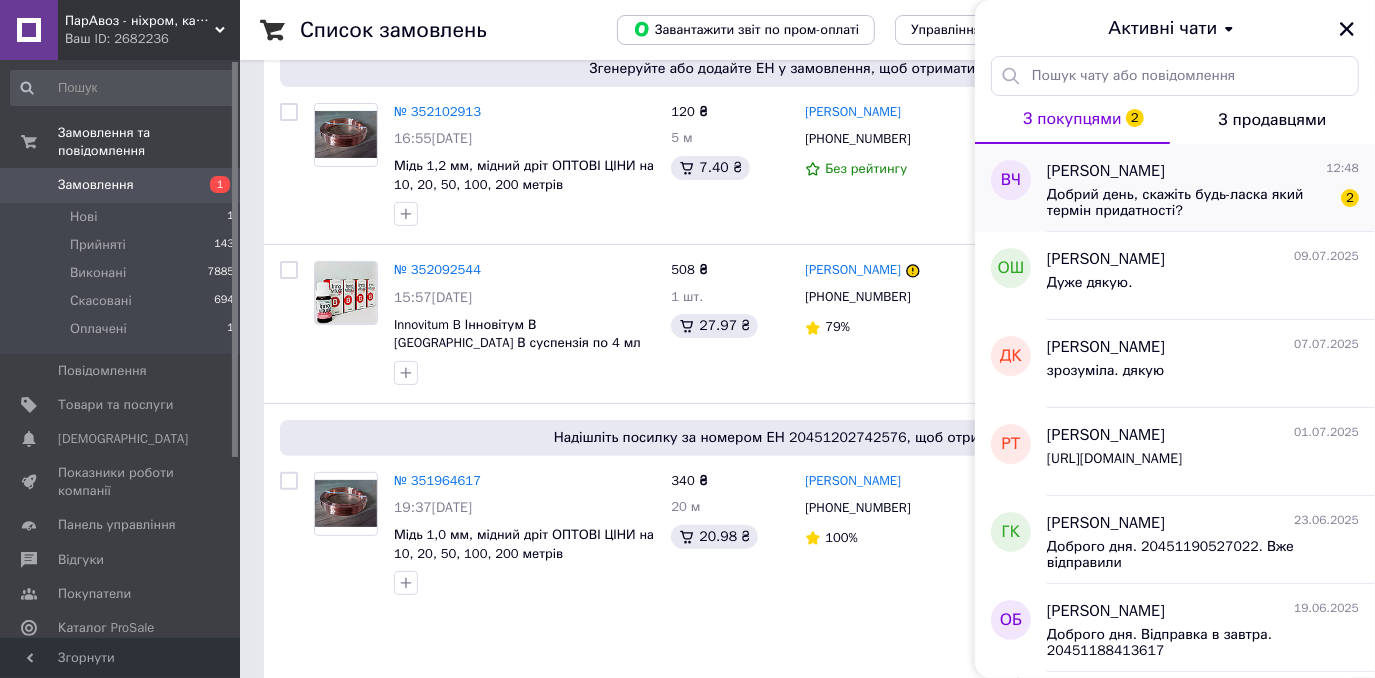 click on "Віталій Чепель 12:48" at bounding box center (1203, 171) 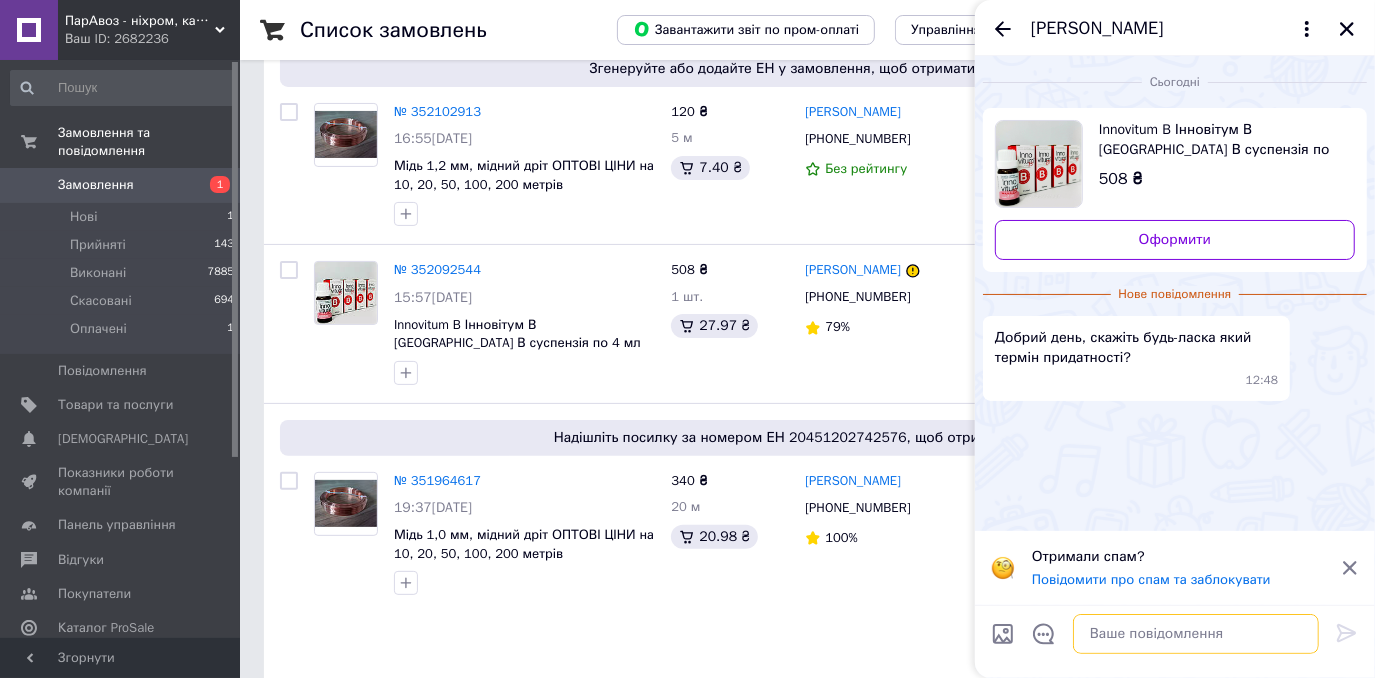 click at bounding box center (1196, 634) 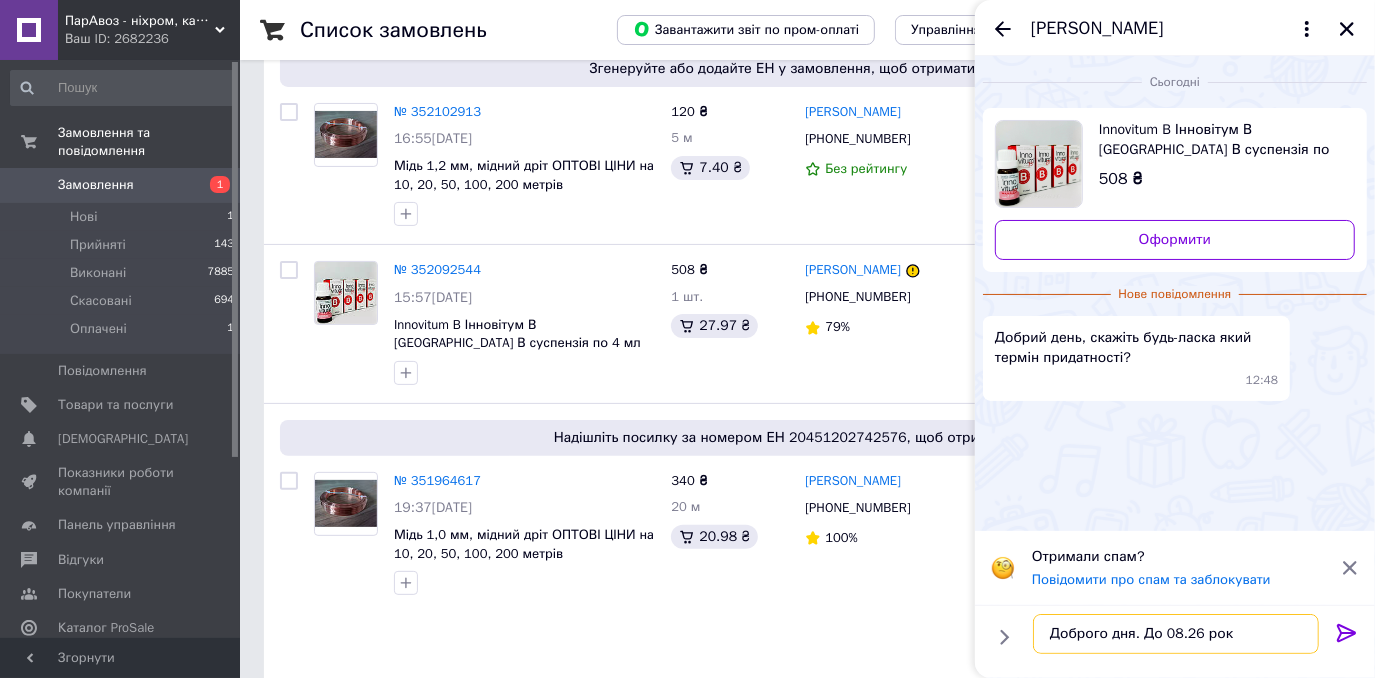 type on "Доброго дня. До 08.26 року" 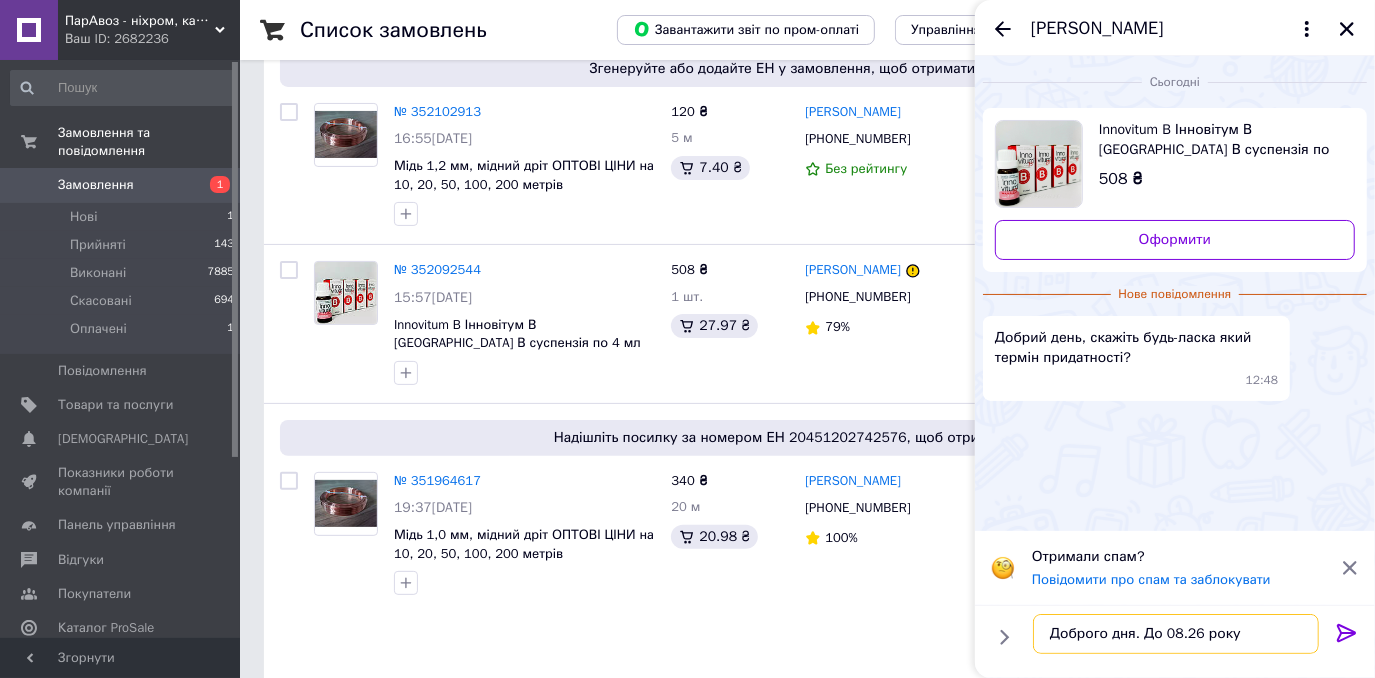 type 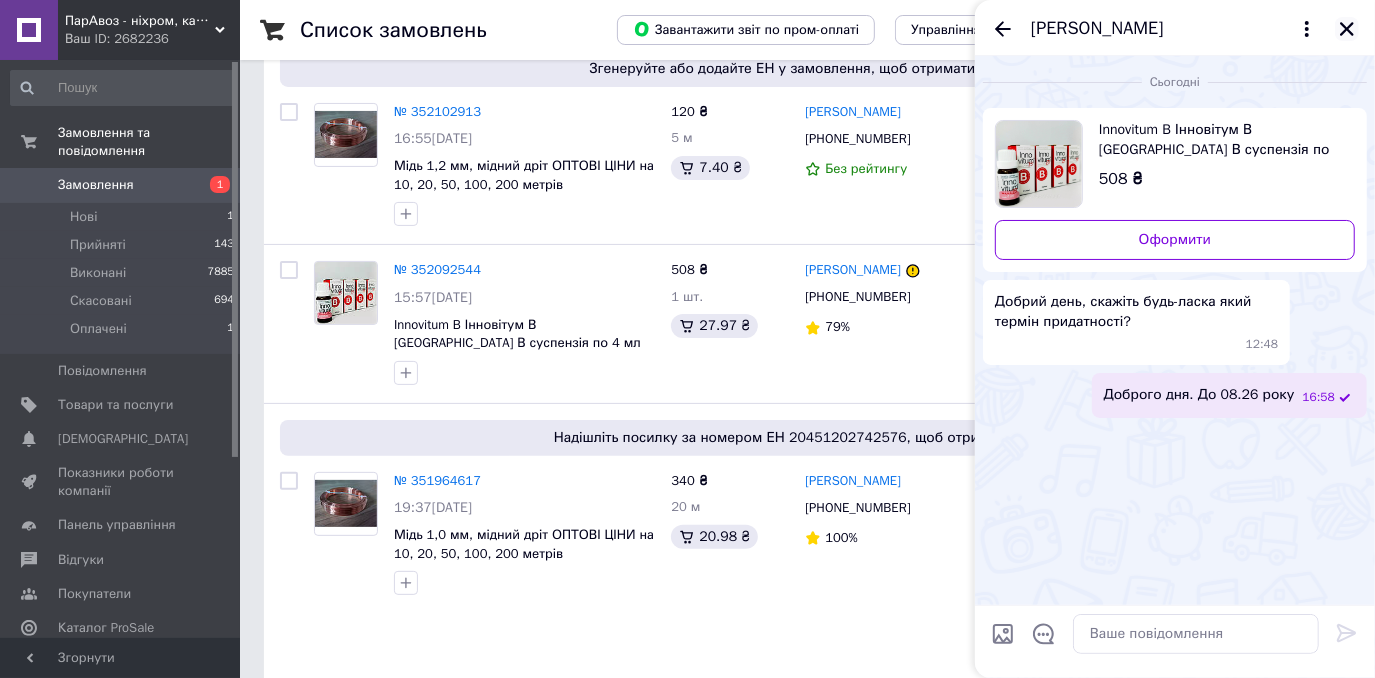 click 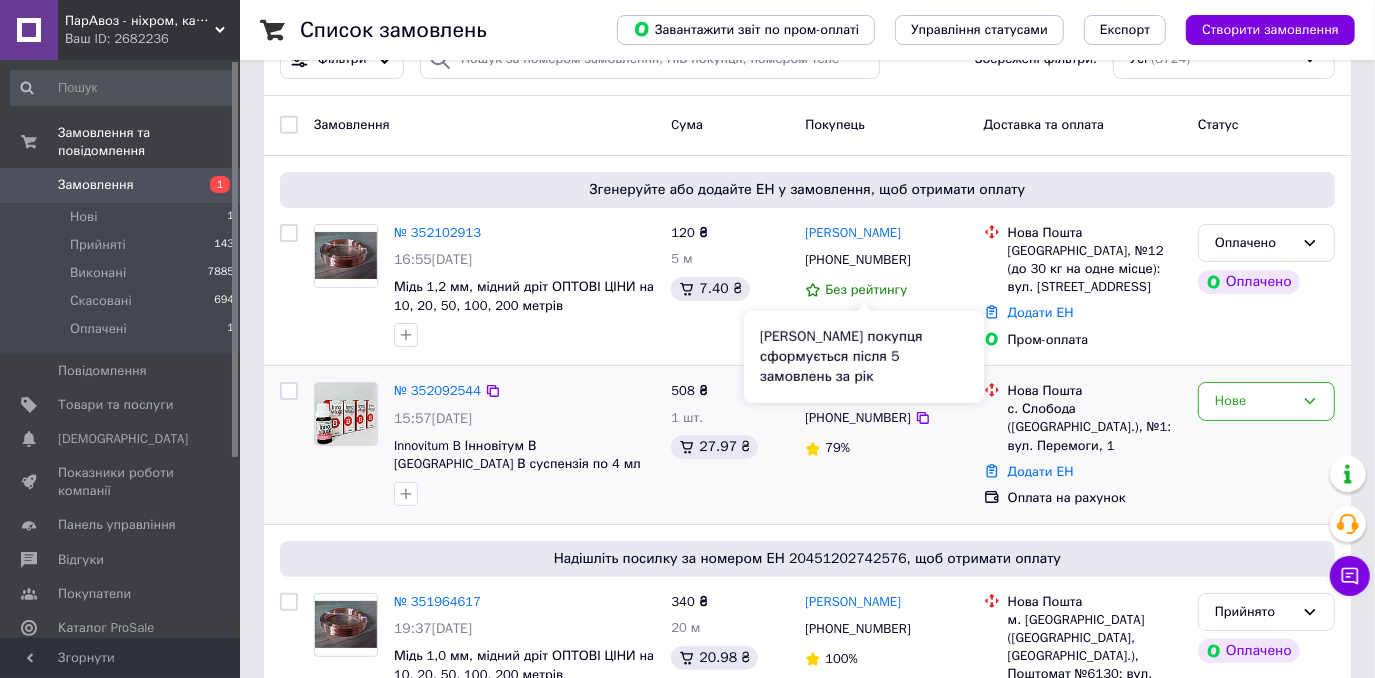 scroll, scrollTop: 90, scrollLeft: 0, axis: vertical 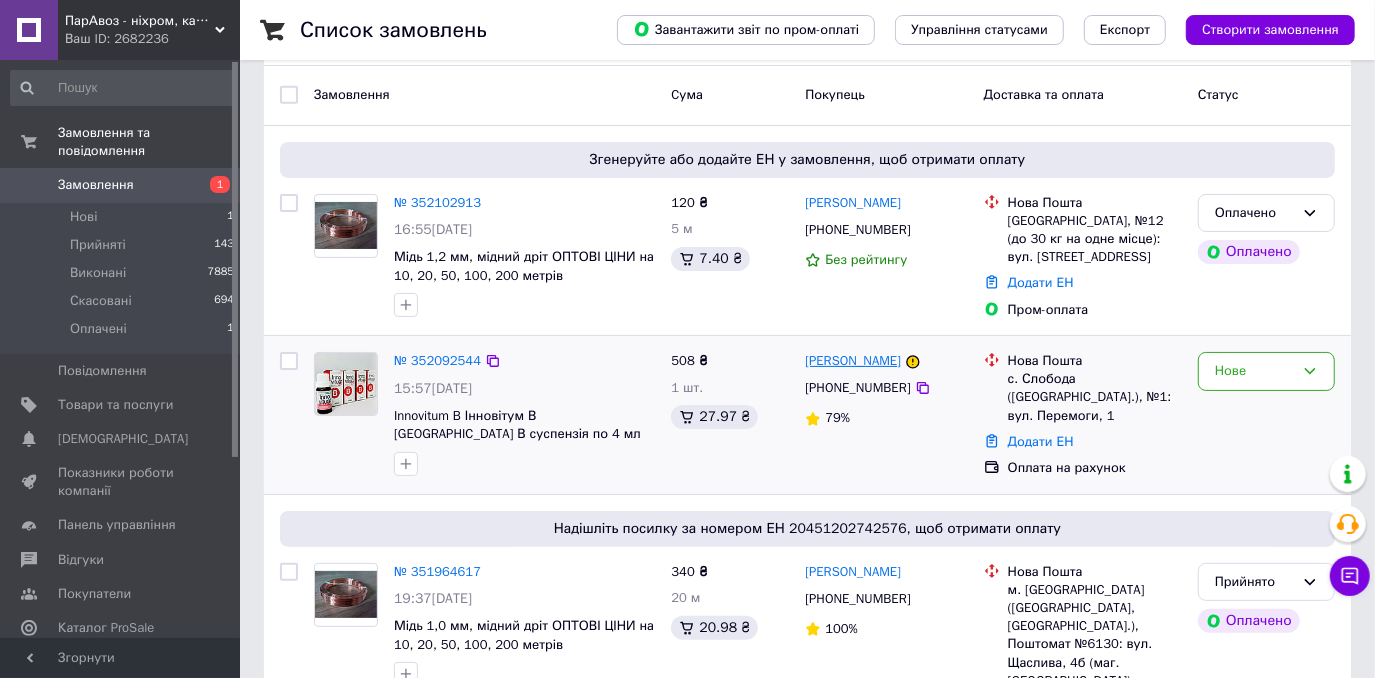 click on "[PERSON_NAME]" at bounding box center (853, 361) 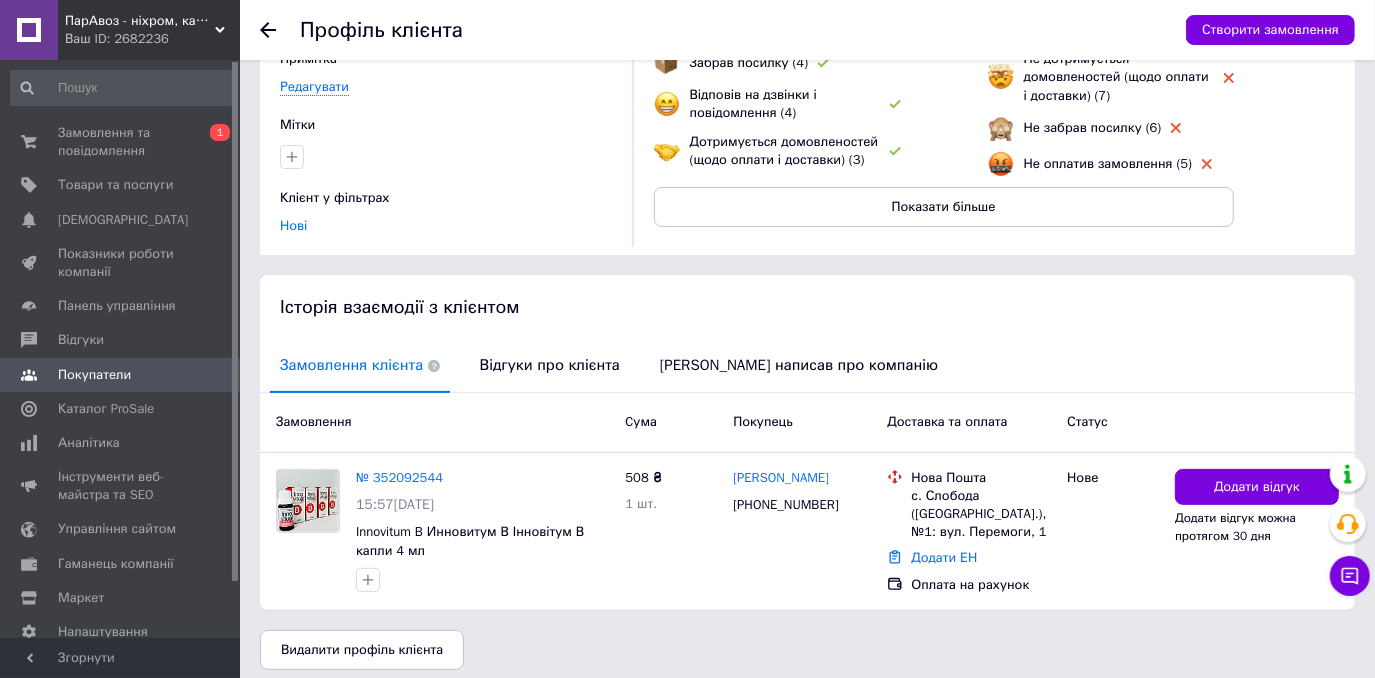 scroll, scrollTop: 190, scrollLeft: 0, axis: vertical 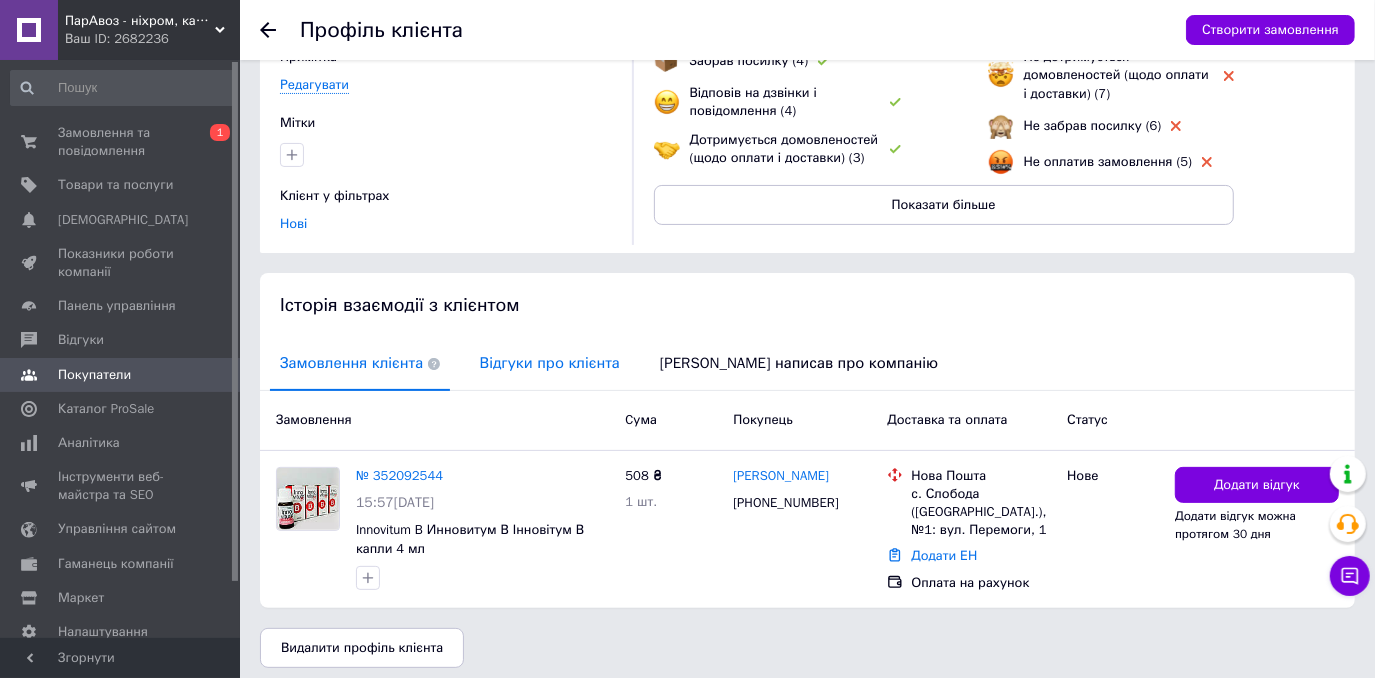 click on "Відгуки про клієнта" at bounding box center (550, 363) 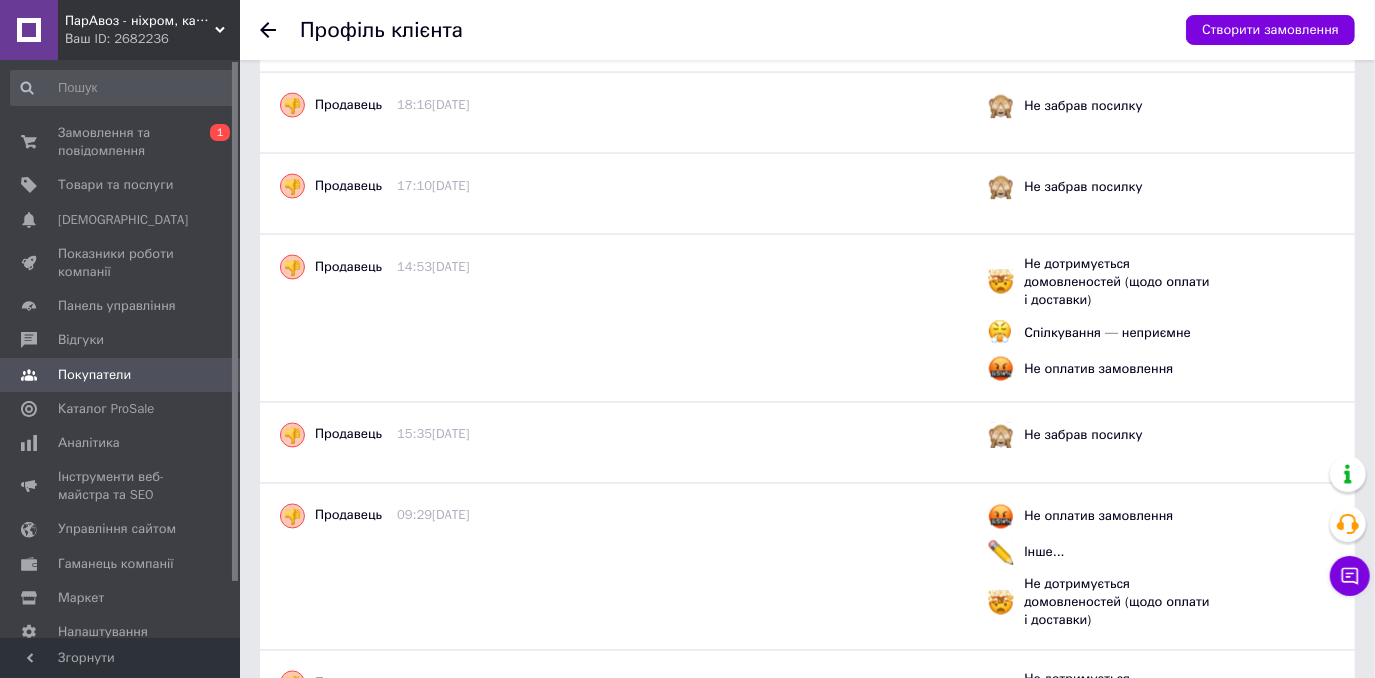 scroll, scrollTop: 2683, scrollLeft: 0, axis: vertical 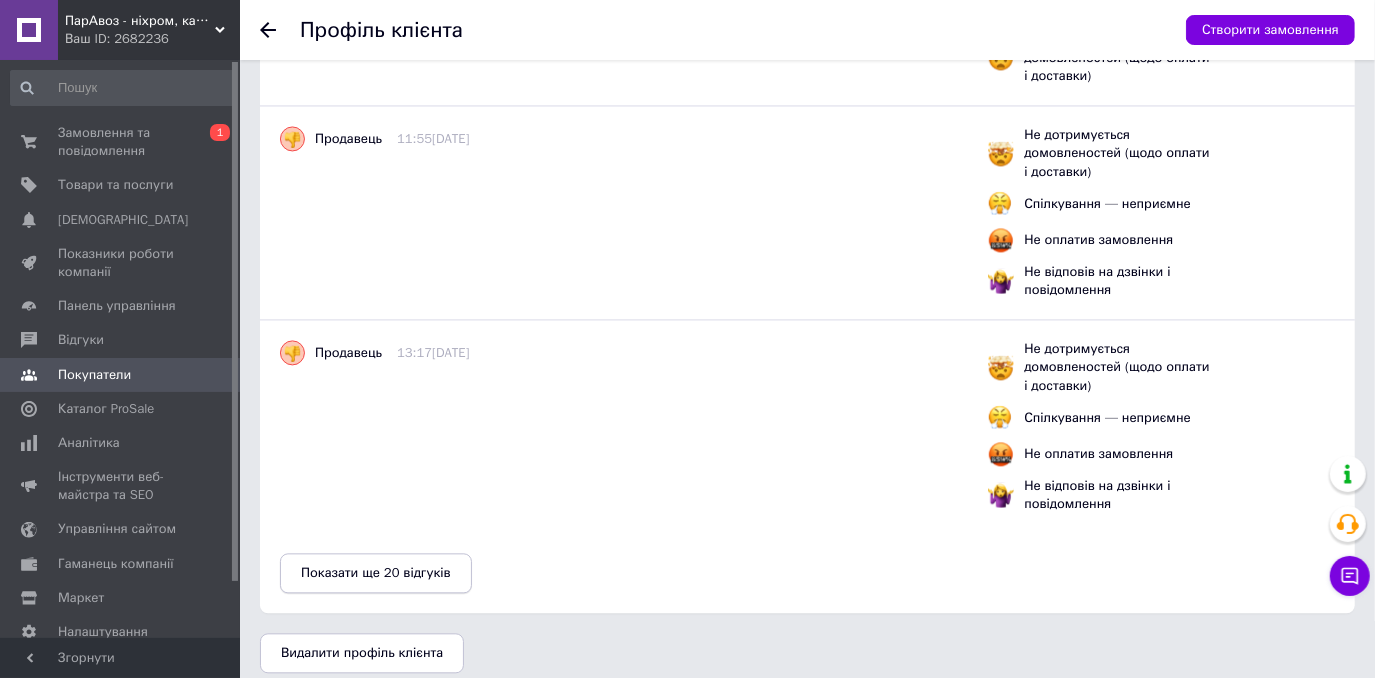 click on "Показати ще 20 відгуків" at bounding box center (376, 573) 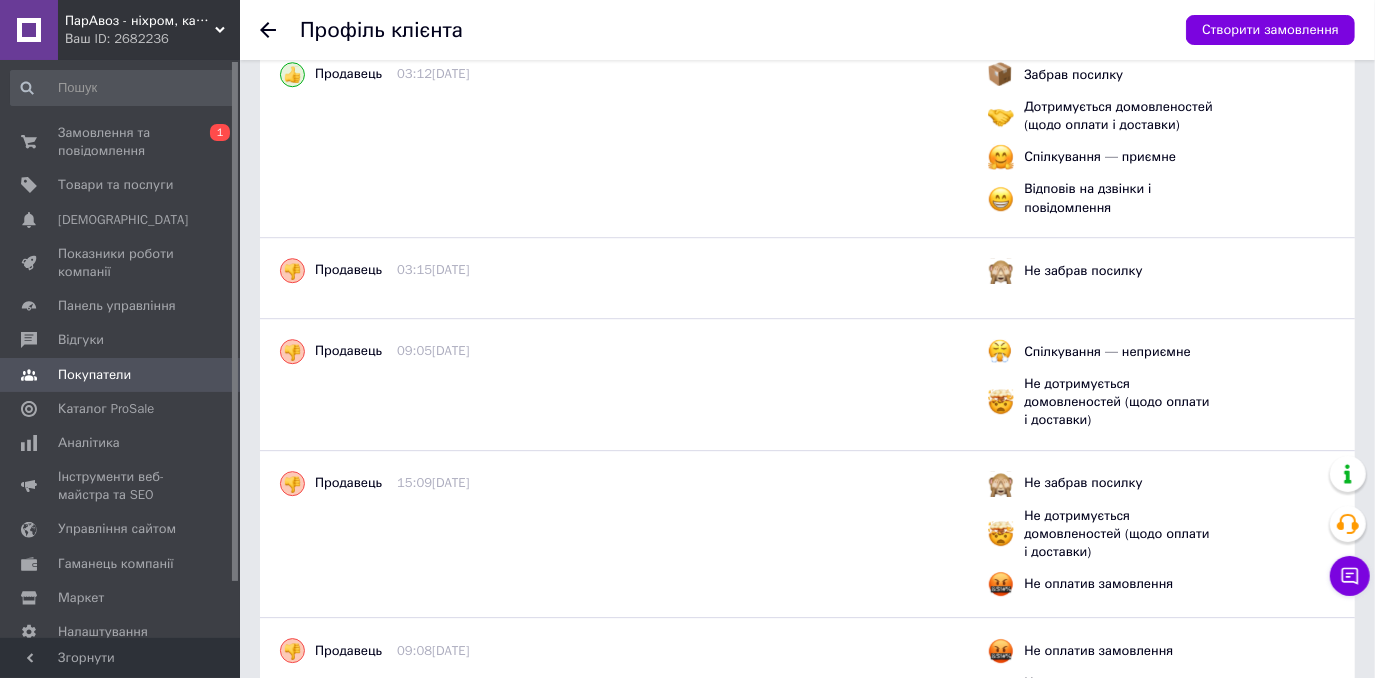 scroll, scrollTop: 3592, scrollLeft: 0, axis: vertical 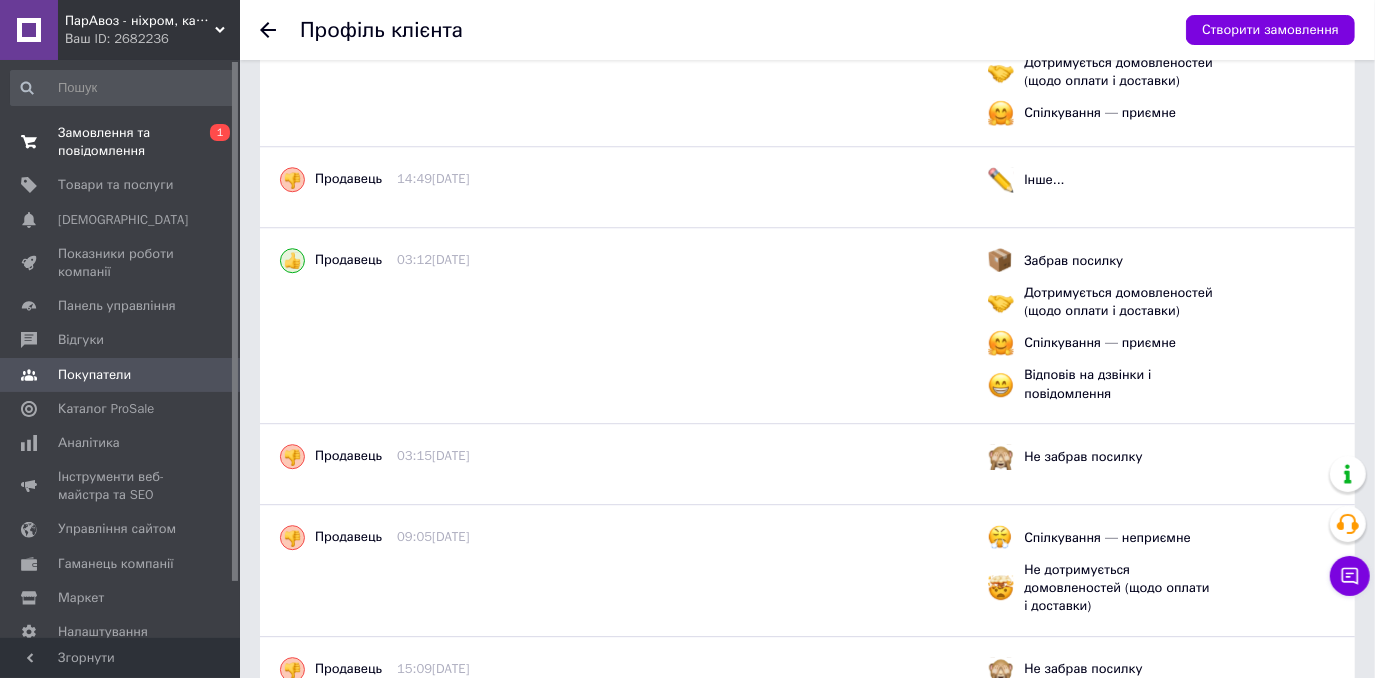 click on "Замовлення та повідомлення" at bounding box center [121, 142] 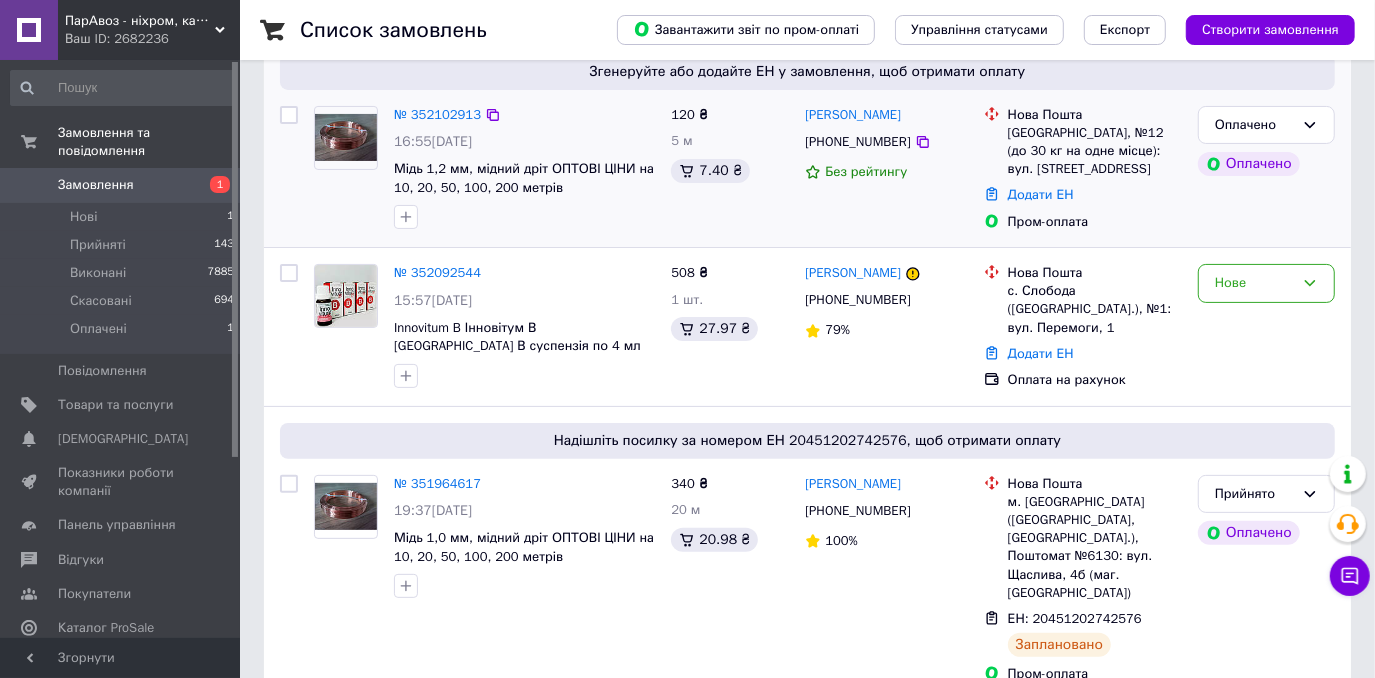 scroll, scrollTop: 181, scrollLeft: 0, axis: vertical 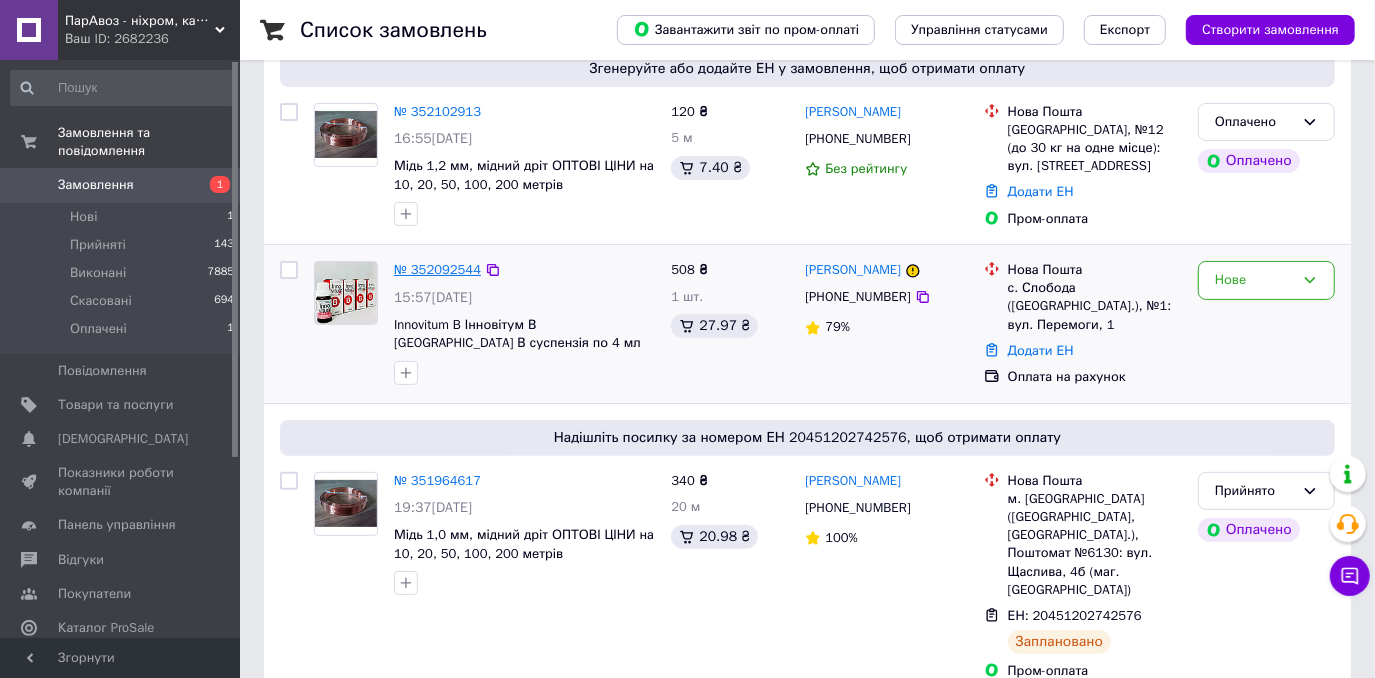 click on "№ 352092544" at bounding box center (437, 269) 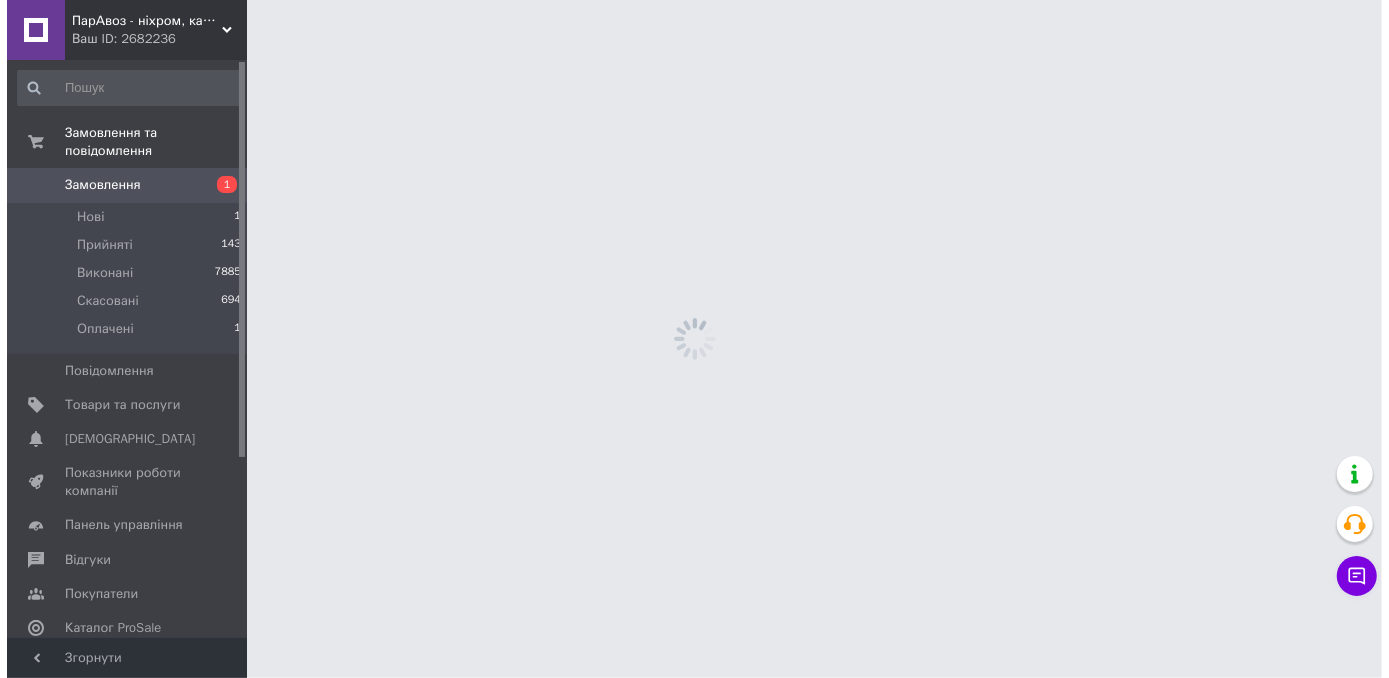 scroll, scrollTop: 0, scrollLeft: 0, axis: both 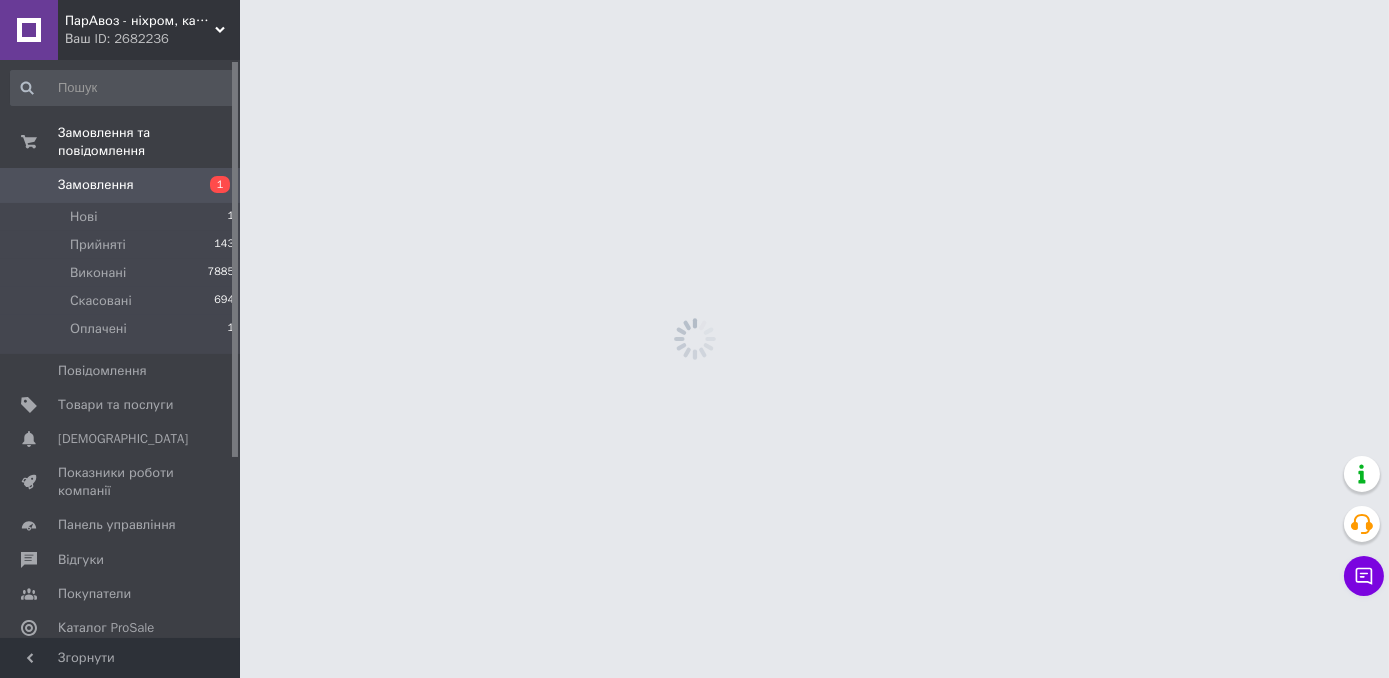 click on "Замовлення 1" at bounding box center (123, 185) 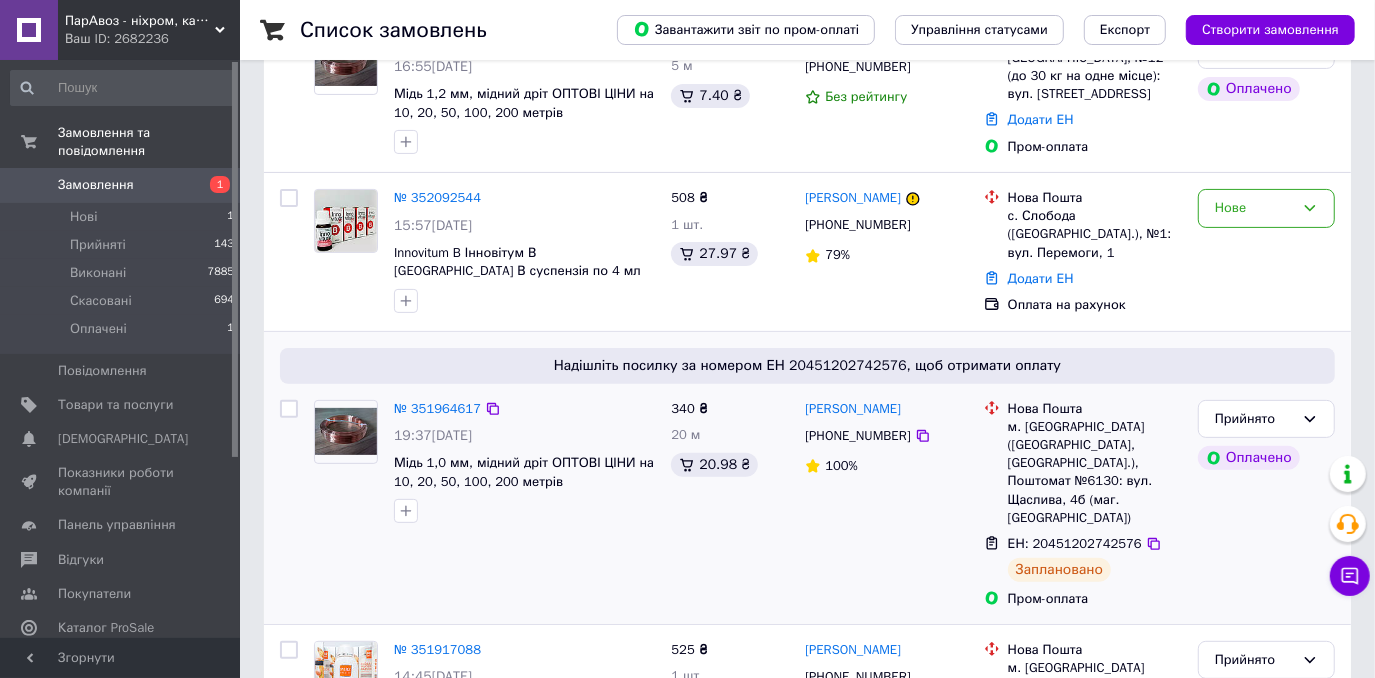 scroll, scrollTop: 272, scrollLeft: 0, axis: vertical 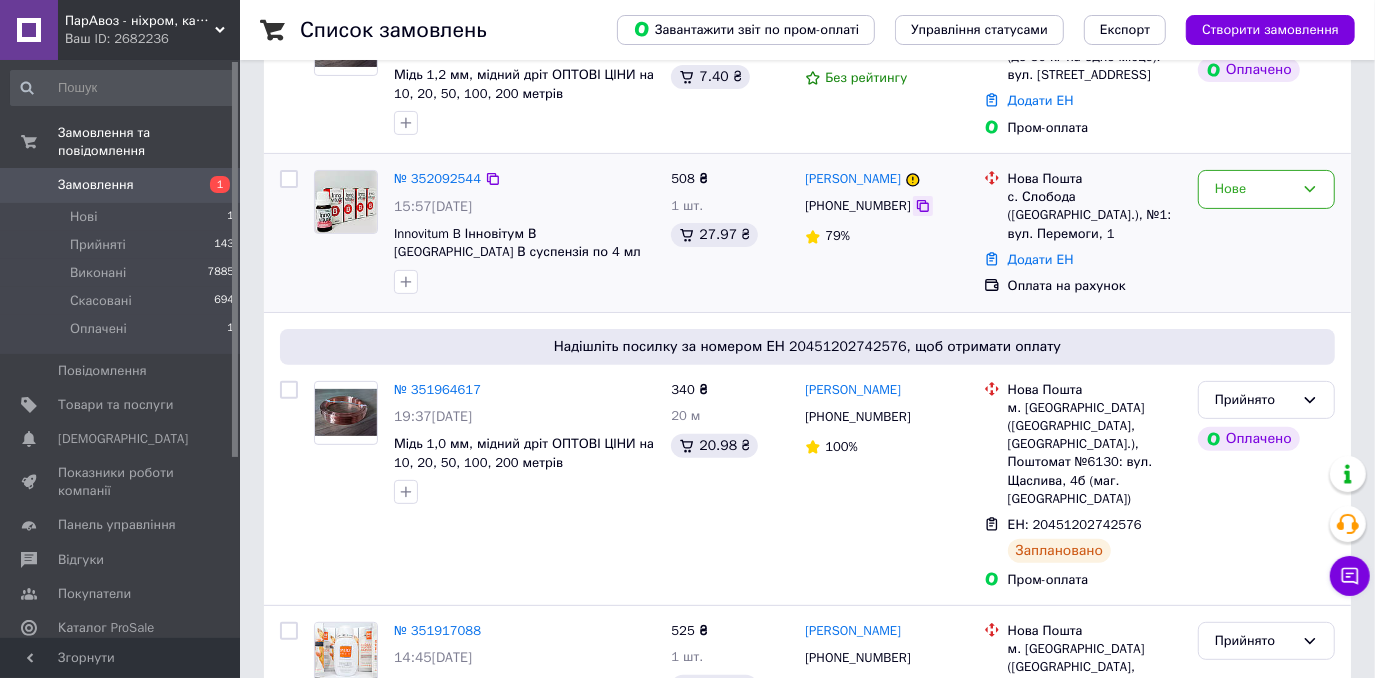 click 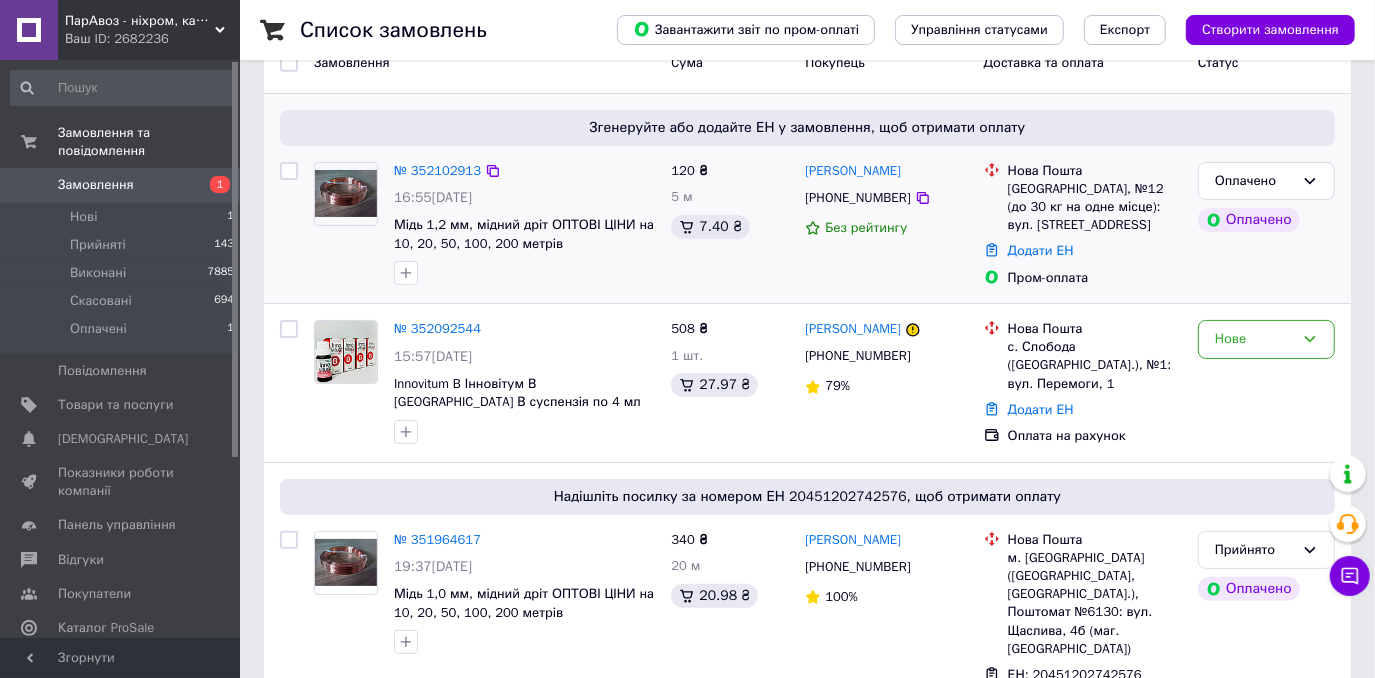 scroll, scrollTop: 90, scrollLeft: 0, axis: vertical 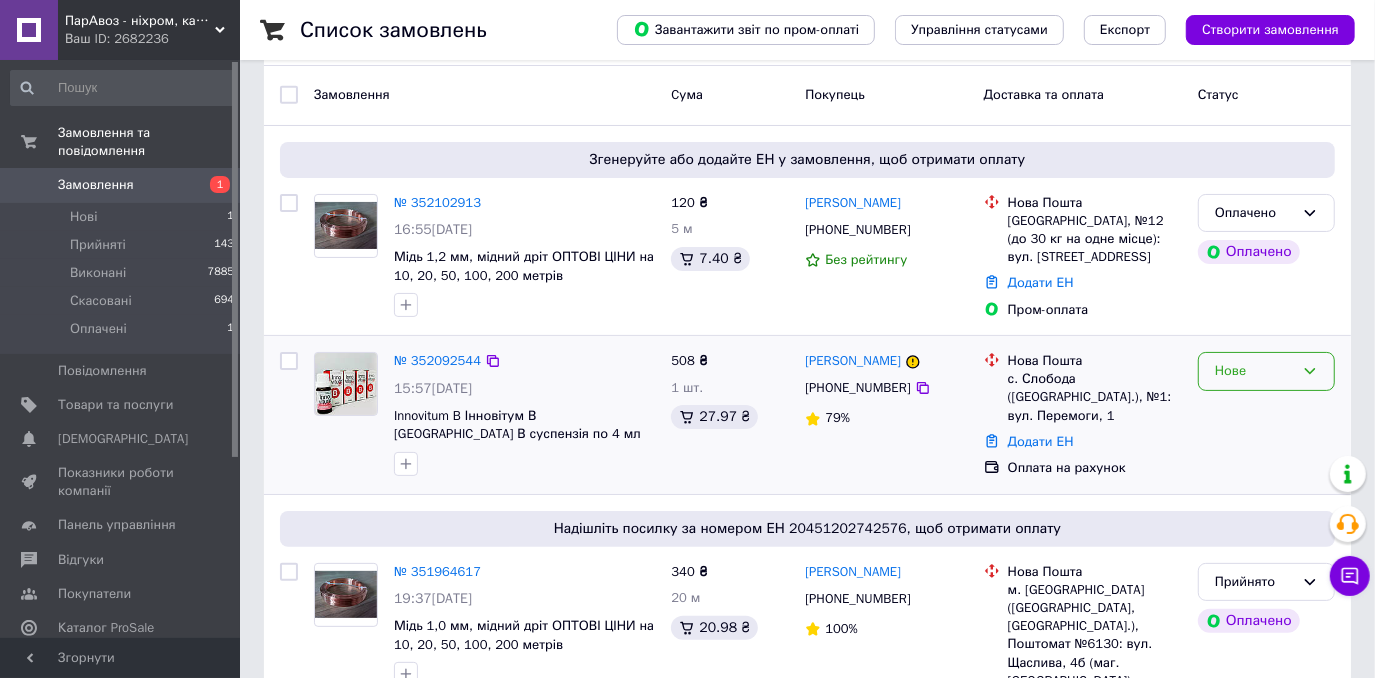click on "Нове" at bounding box center [1254, 371] 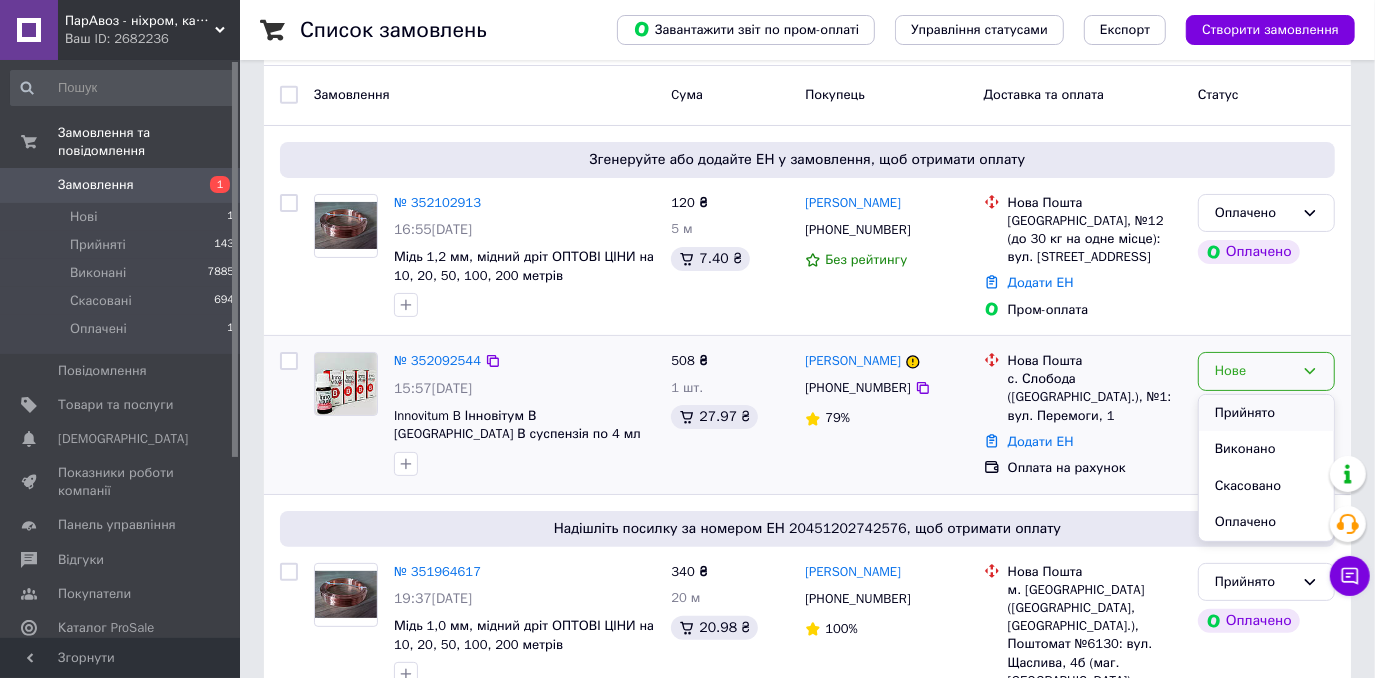click on "Прийнято" at bounding box center (1266, 413) 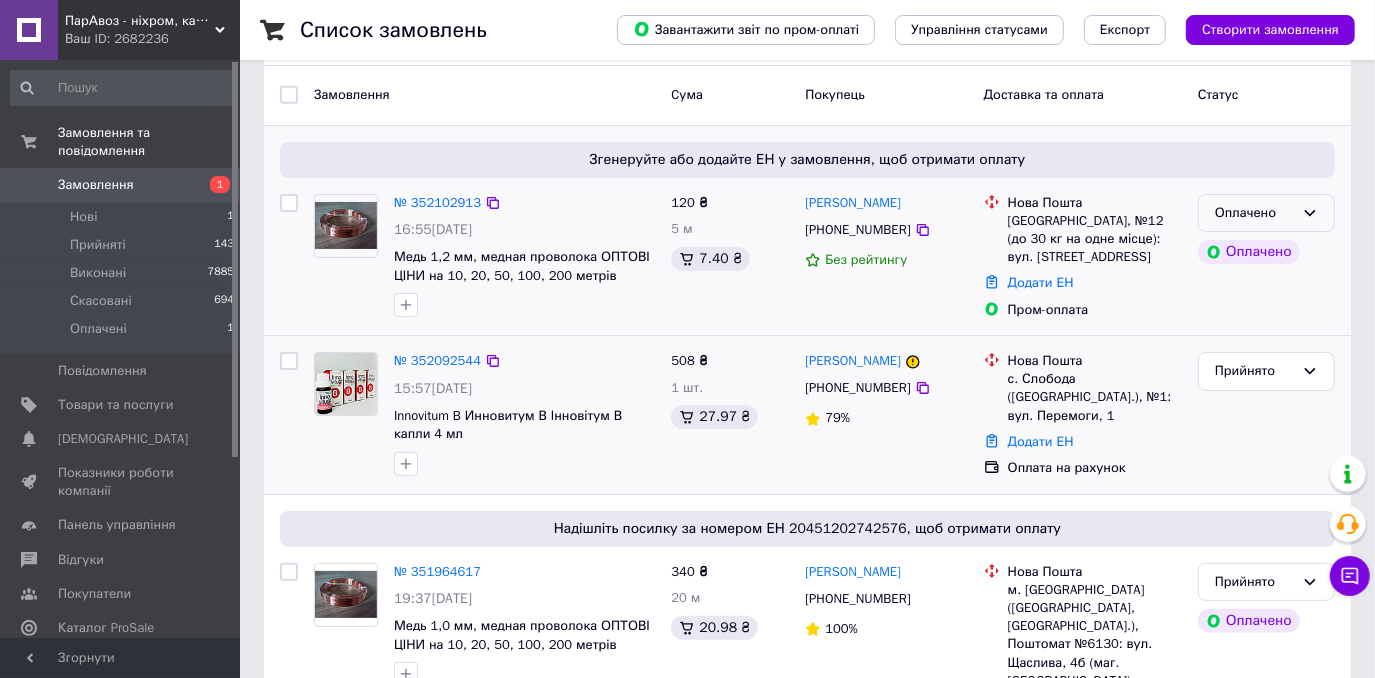 click on "Оплачено" at bounding box center [1254, 213] 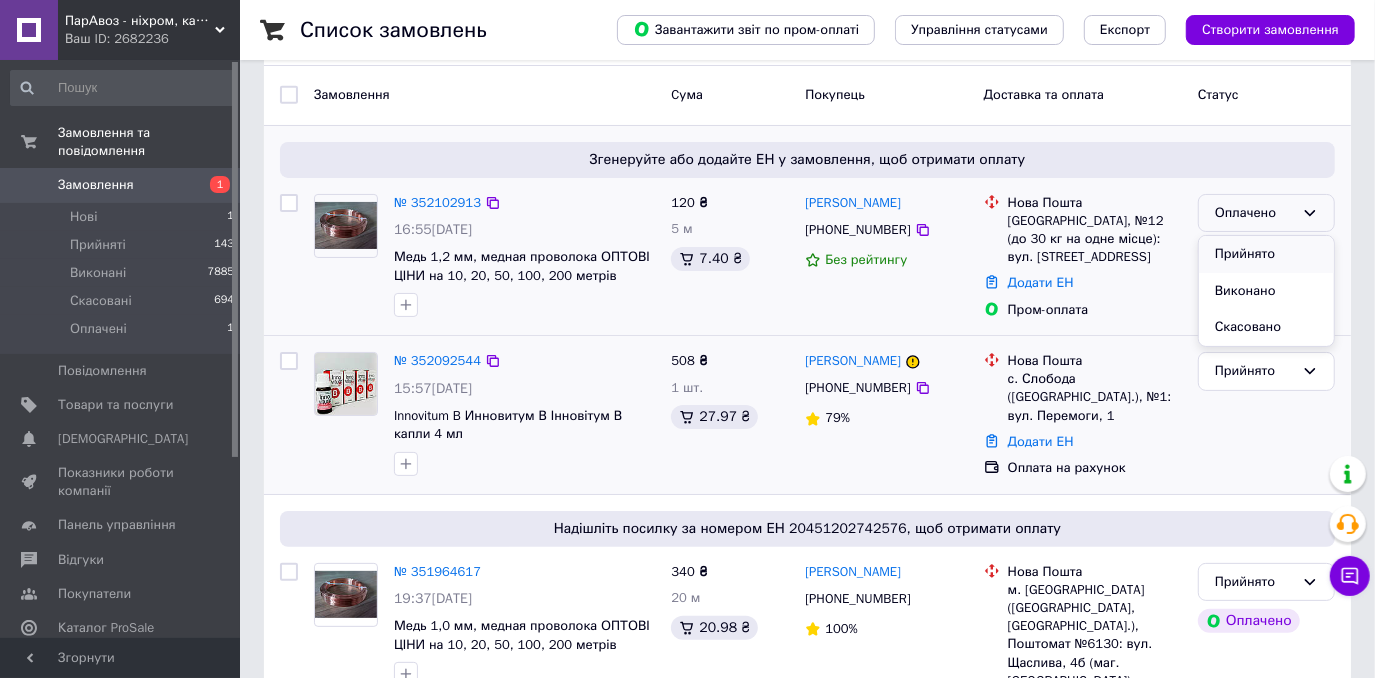 click on "Прийнято" at bounding box center (1266, 254) 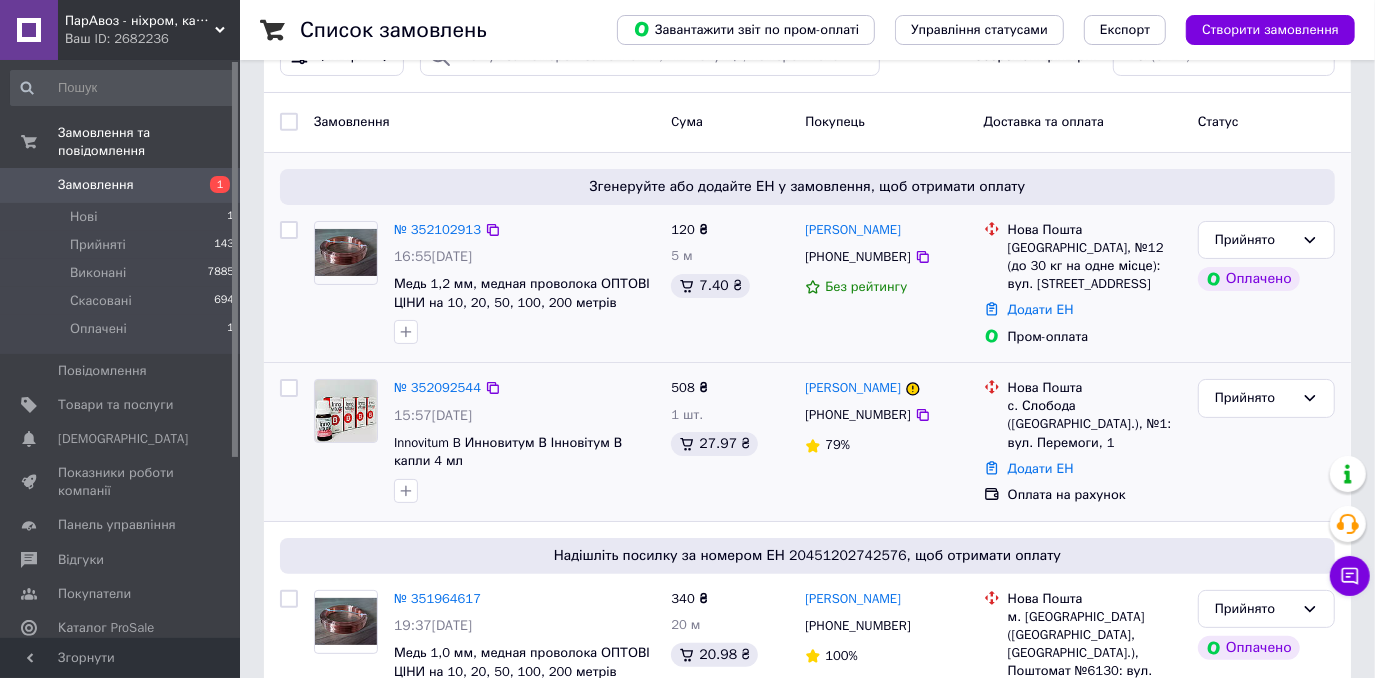 scroll, scrollTop: 90, scrollLeft: 0, axis: vertical 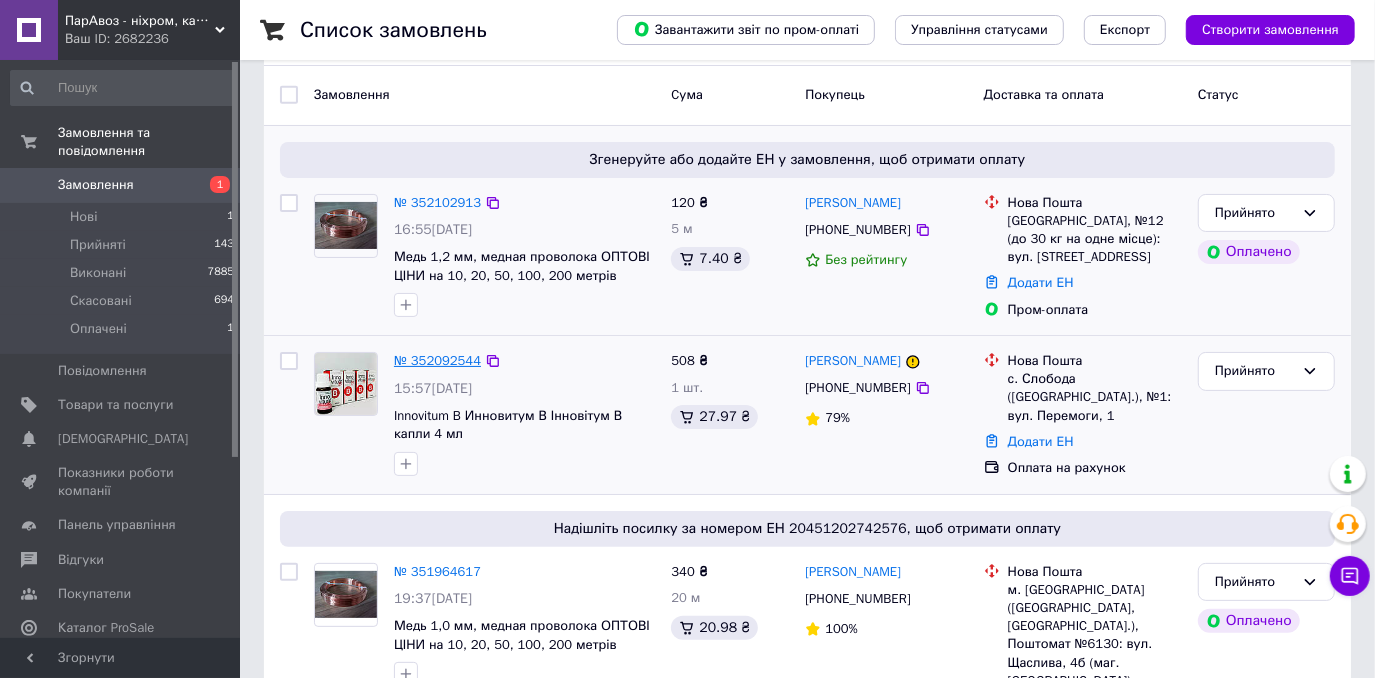 click on "№ 352092544" at bounding box center [437, 360] 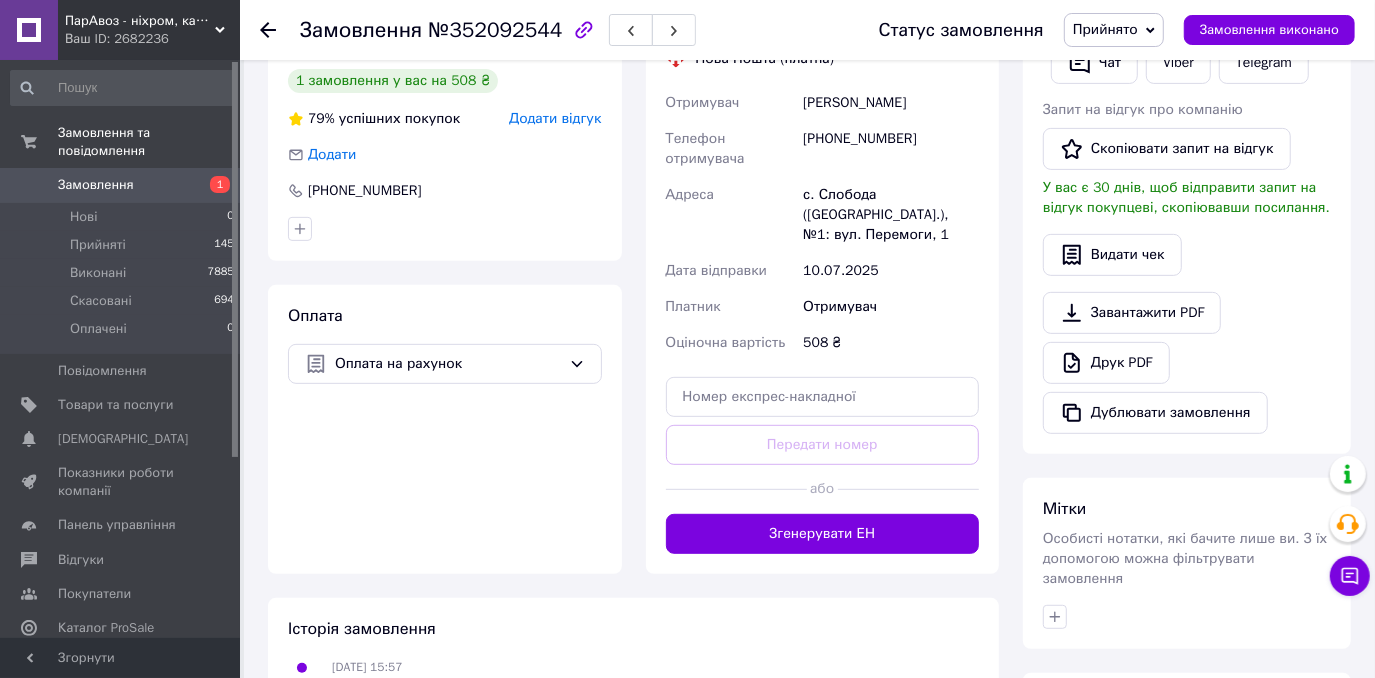 scroll, scrollTop: 454, scrollLeft: 0, axis: vertical 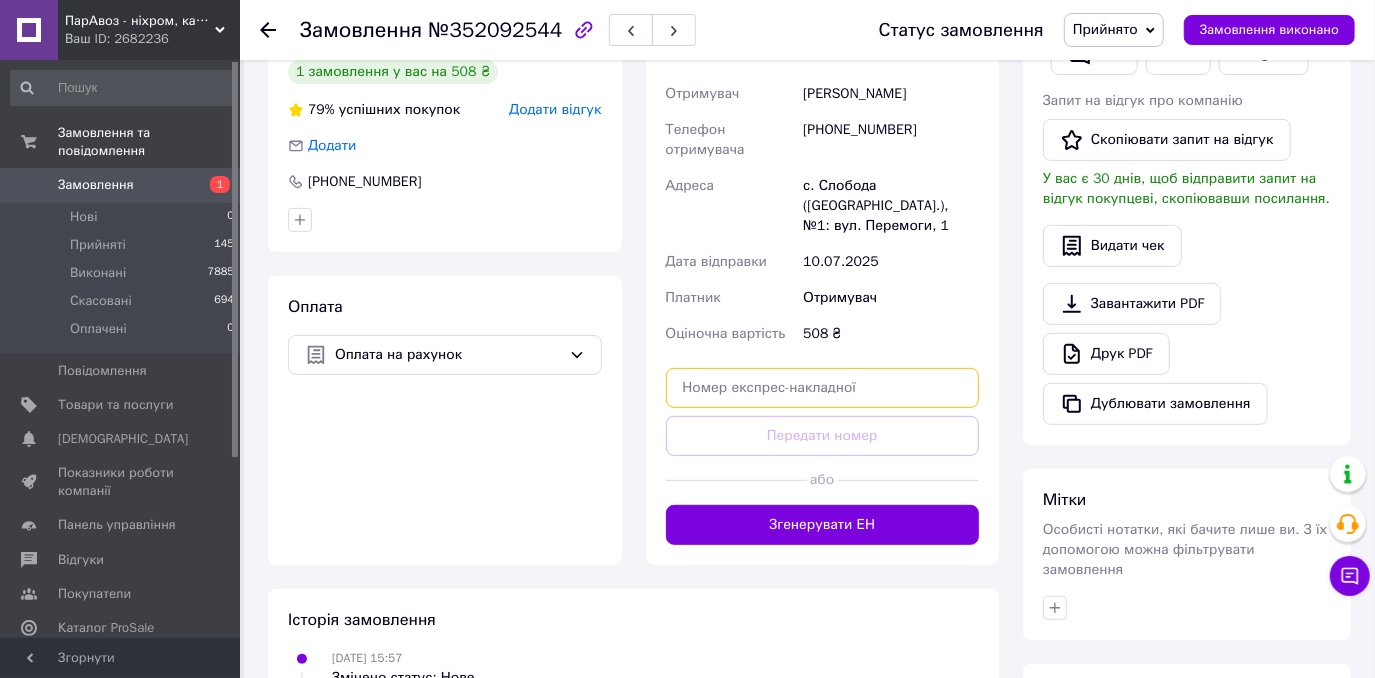 click at bounding box center (823, 388) 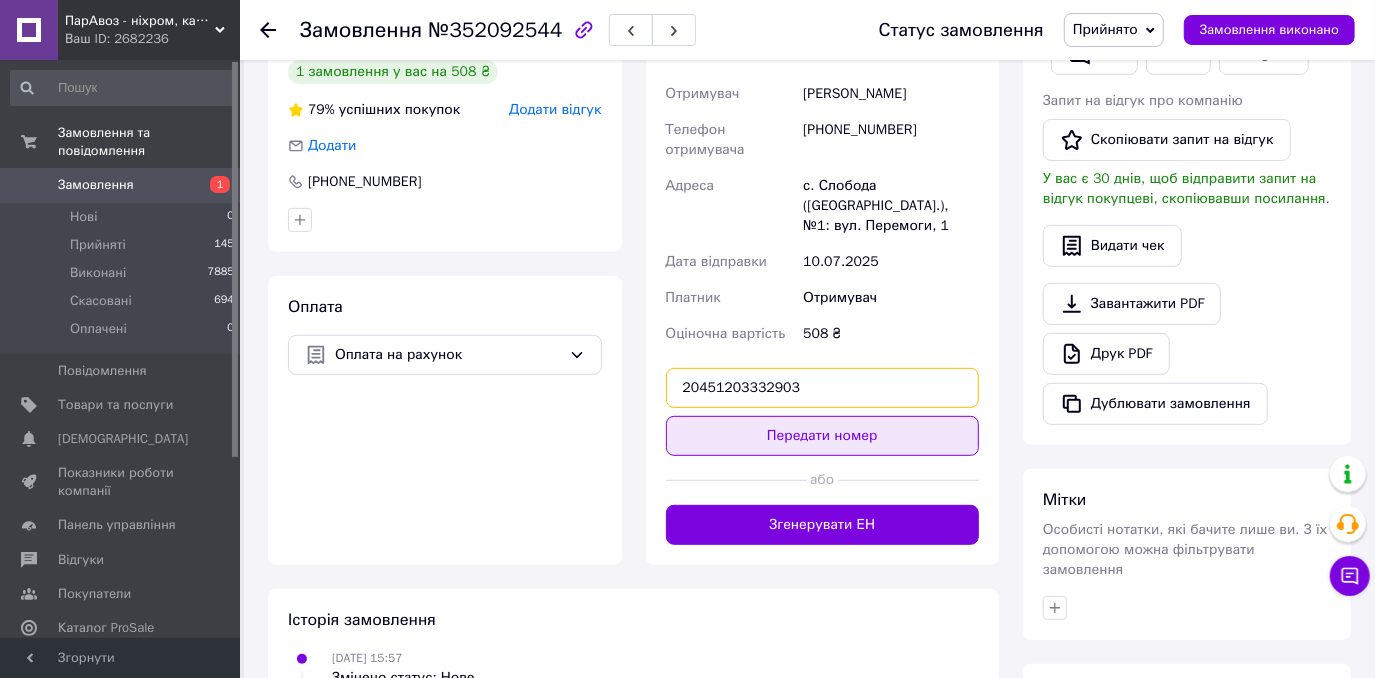 type on "20451203332903" 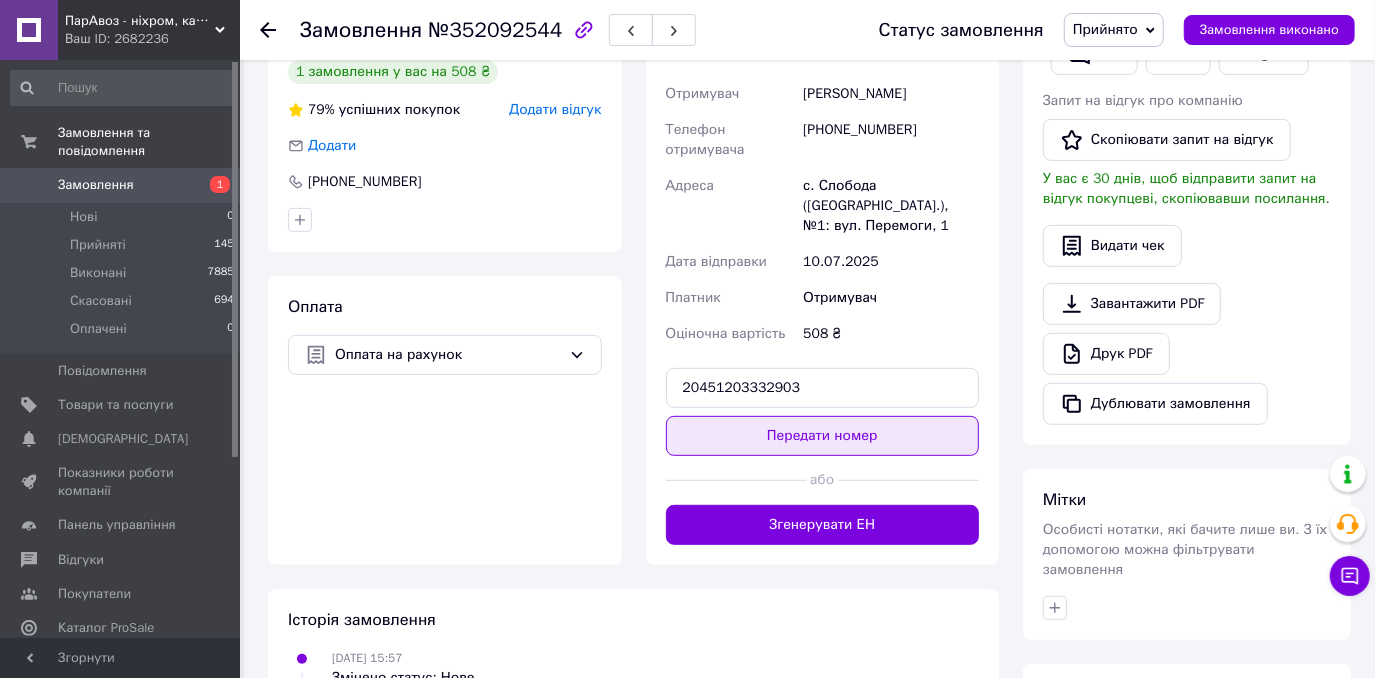 click on "Передати номер" at bounding box center (823, 436) 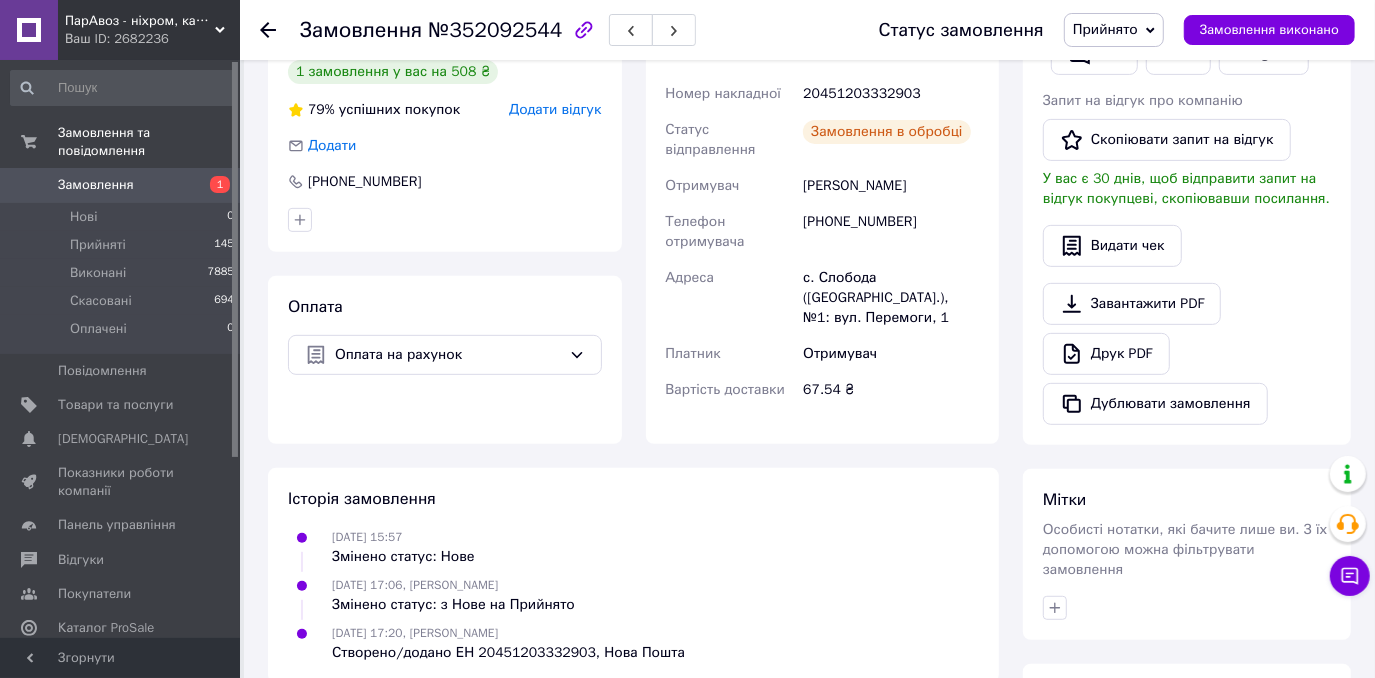 drag, startPoint x: 153, startPoint y: 164, endPoint x: 165, endPoint y: 180, distance: 20 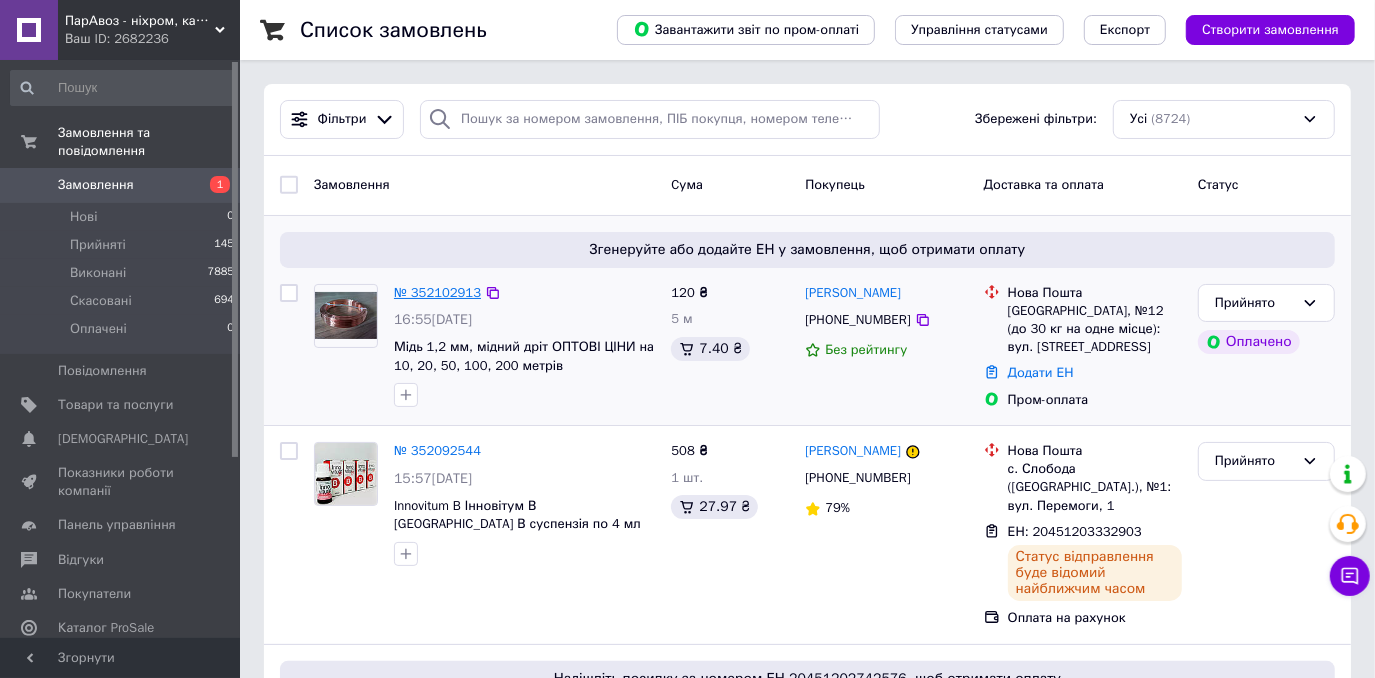 click on "№ 352102913" at bounding box center (437, 292) 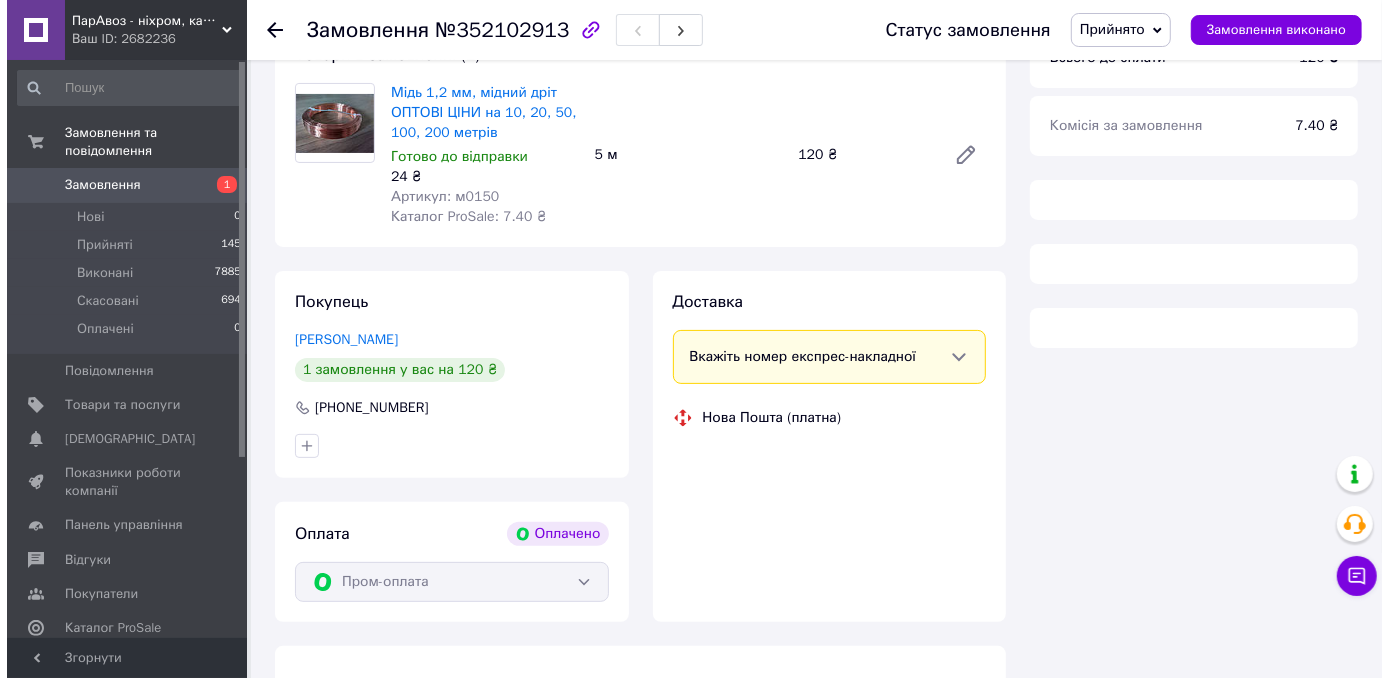 scroll, scrollTop: 241, scrollLeft: 0, axis: vertical 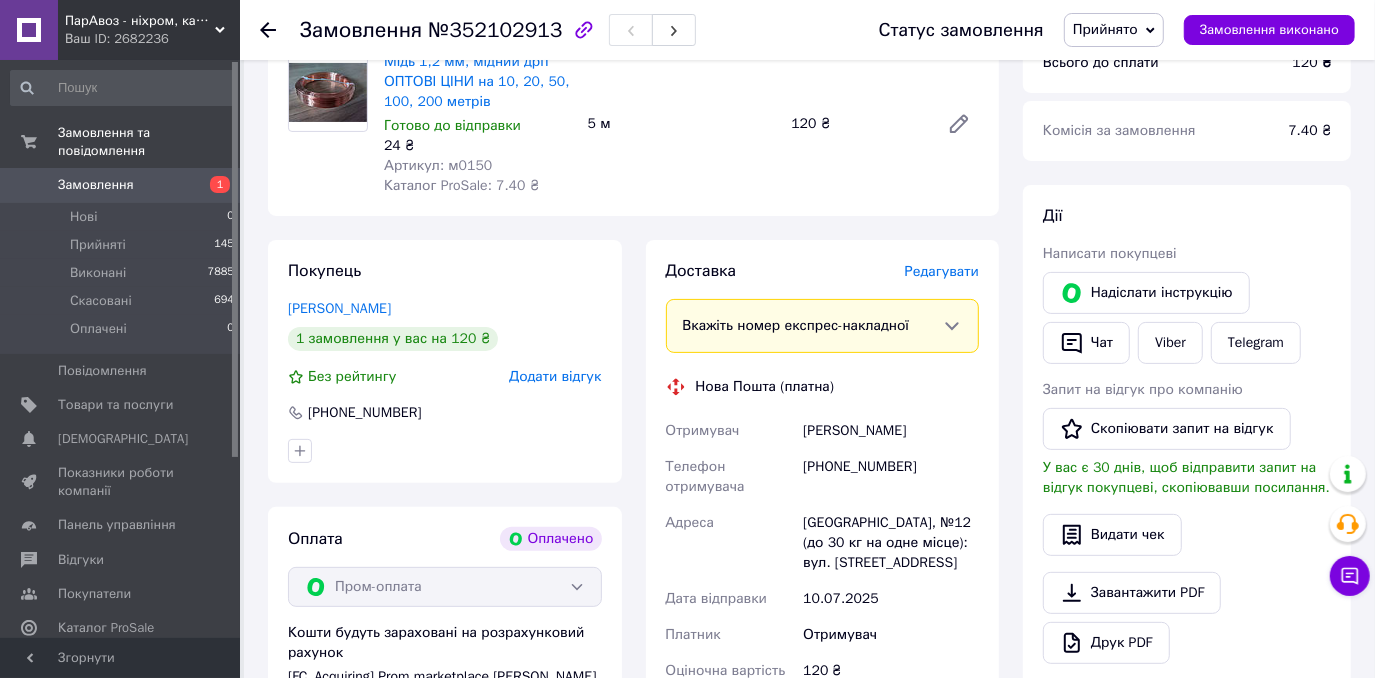 click on "Редагувати" at bounding box center [942, 271] 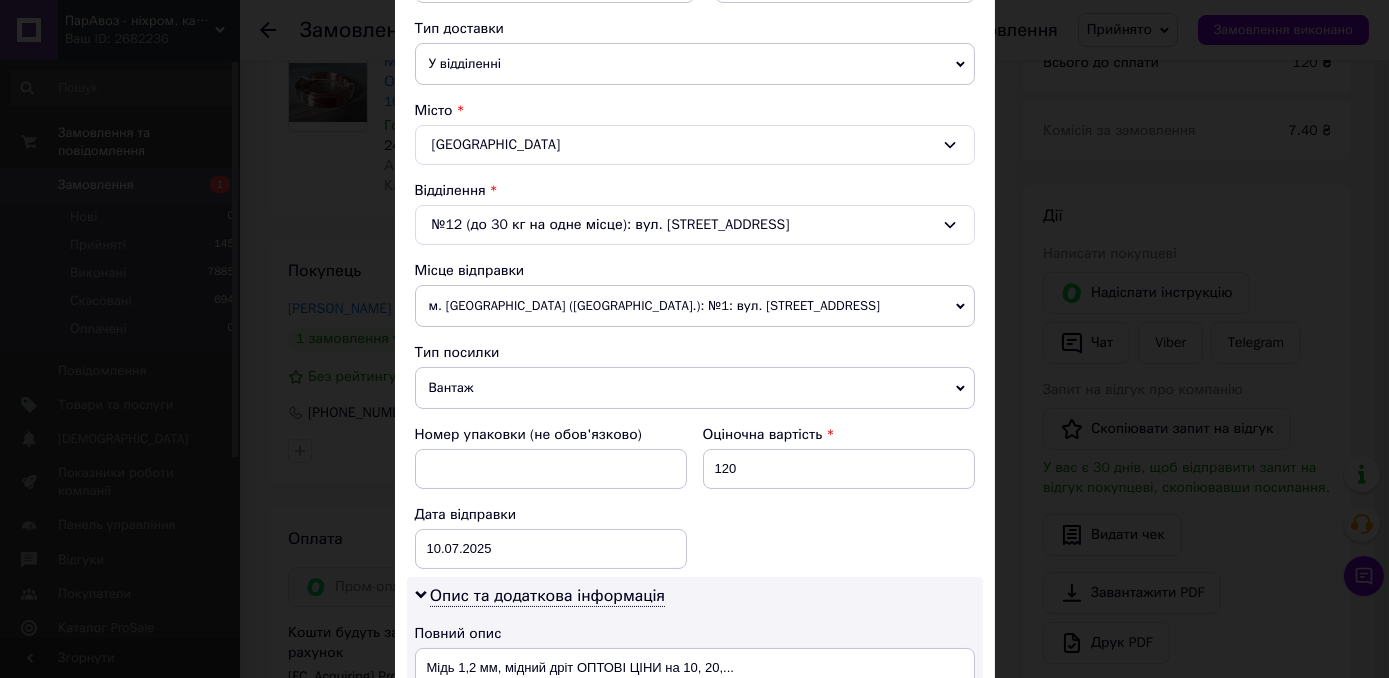 click on "Вантаж" at bounding box center (695, 388) 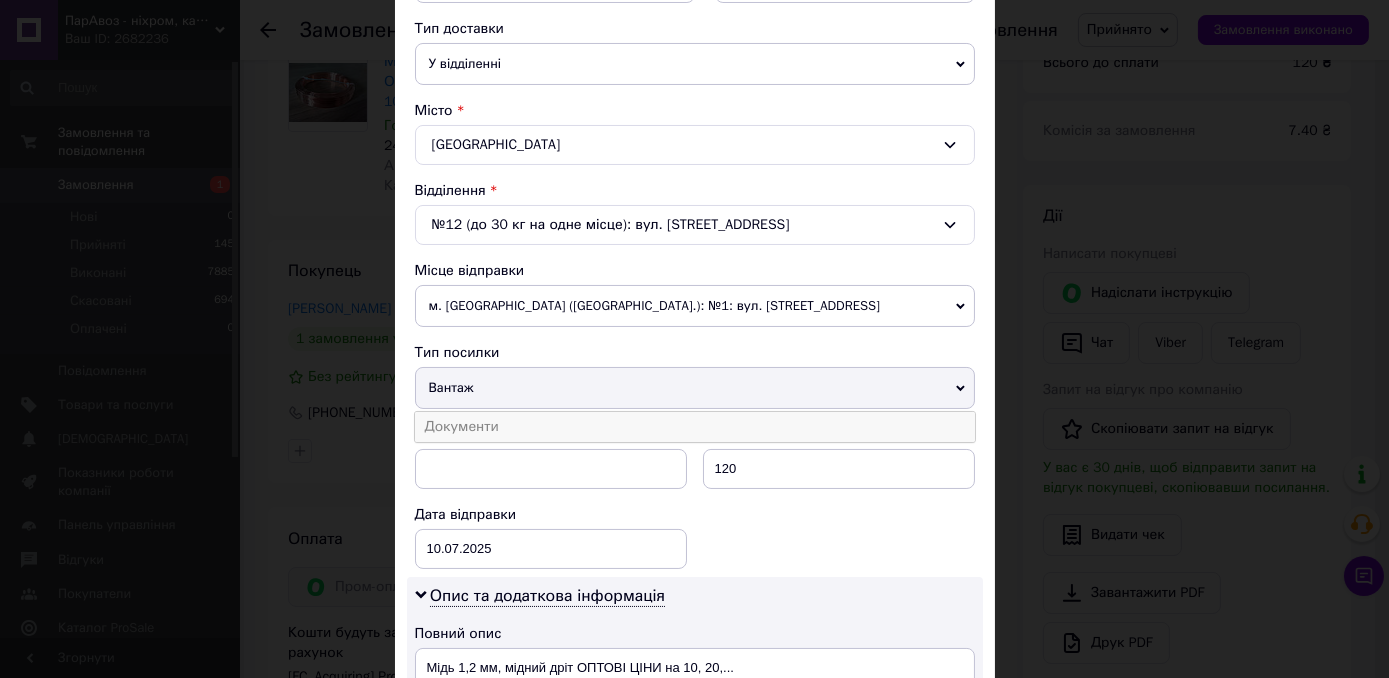 click on "Документи" at bounding box center (695, 427) 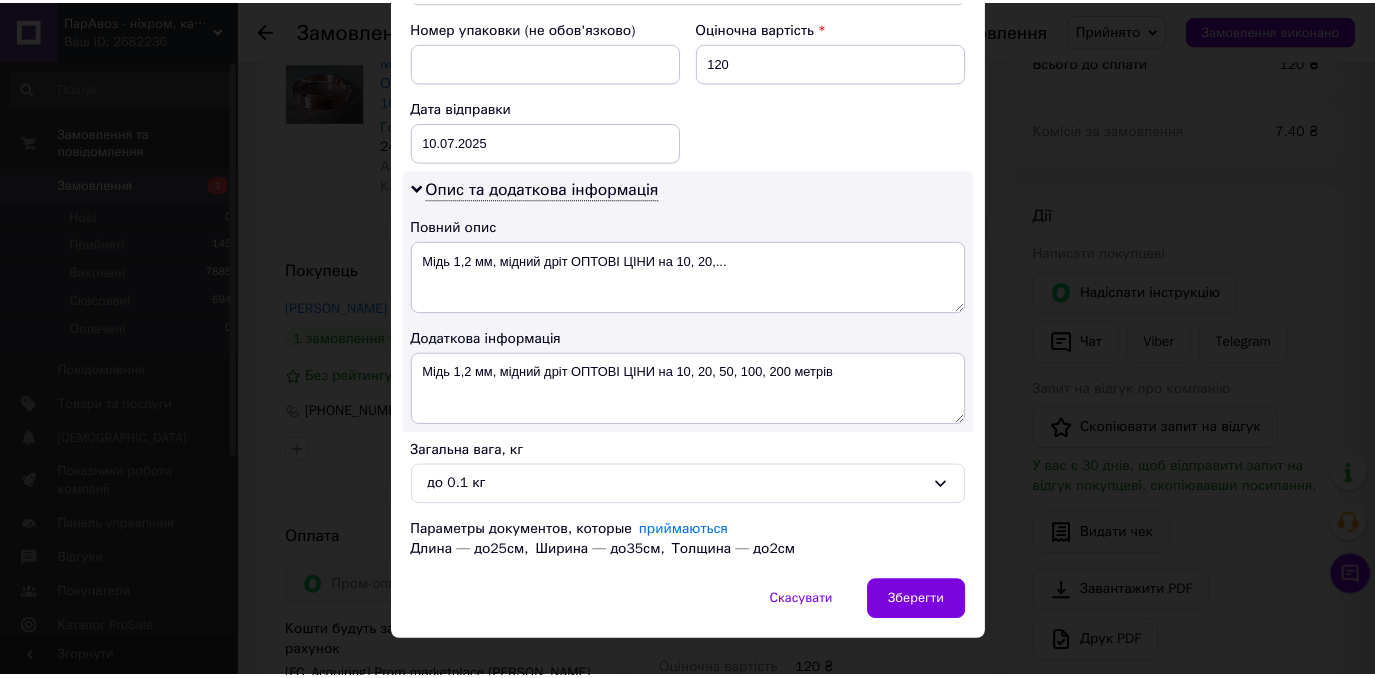 scroll, scrollTop: 885, scrollLeft: 0, axis: vertical 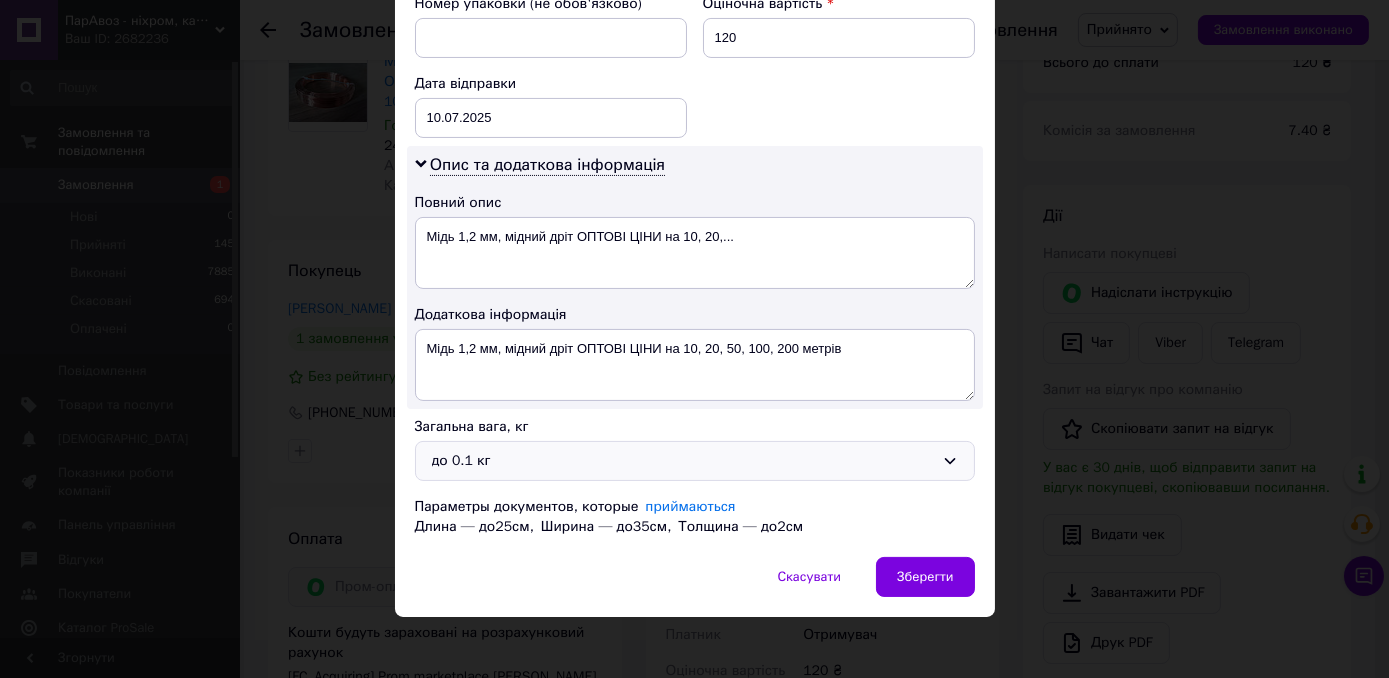 click on "до 0.1 кг" at bounding box center (683, 461) 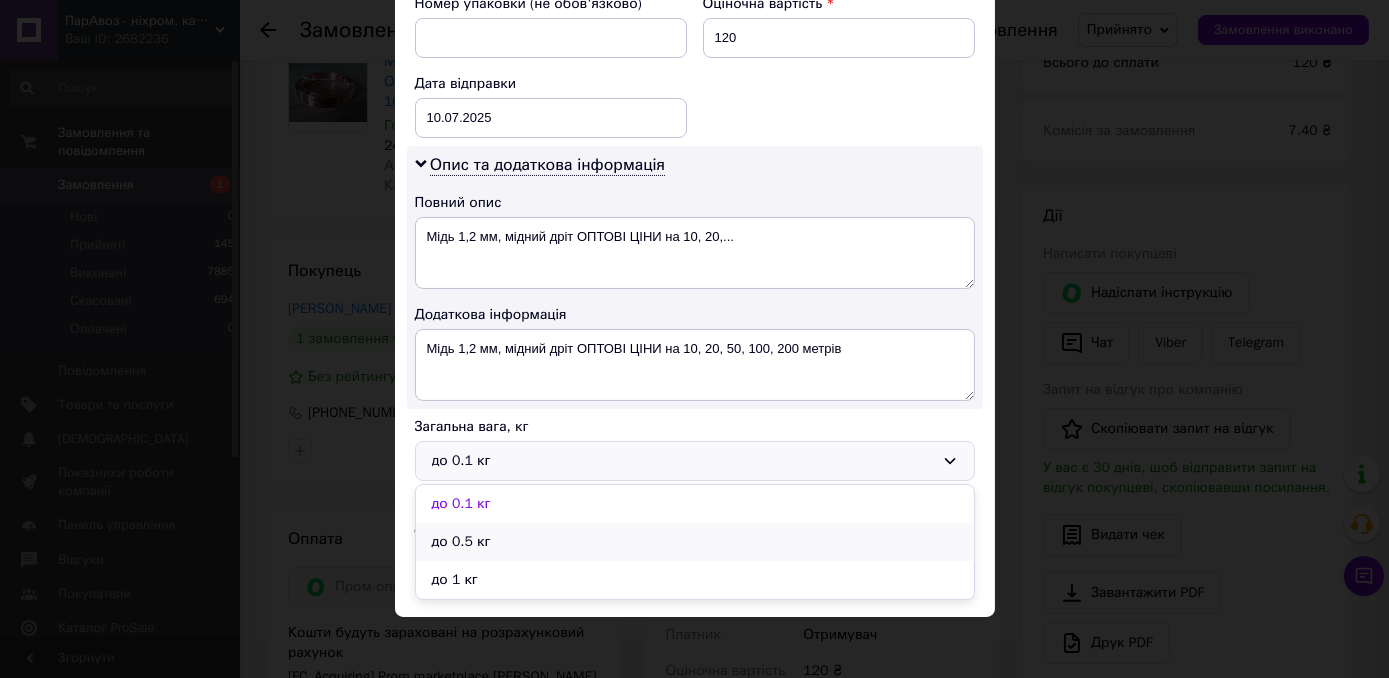 click on "до 0.5 кг" at bounding box center (695, 542) 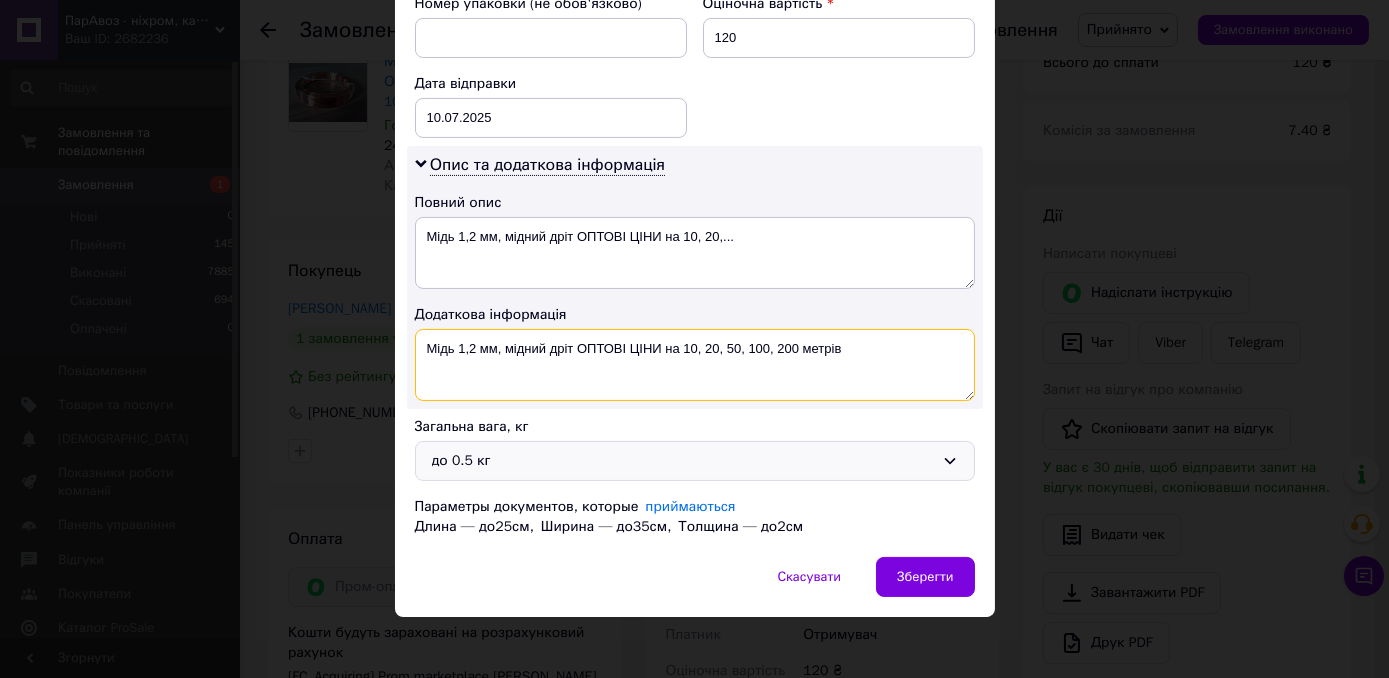click on "Мідь 1,2 мм, мідний дріт ОПТОВІ ЦІНИ на 10, 20, 50, 100, 200 метрів" at bounding box center [695, 365] 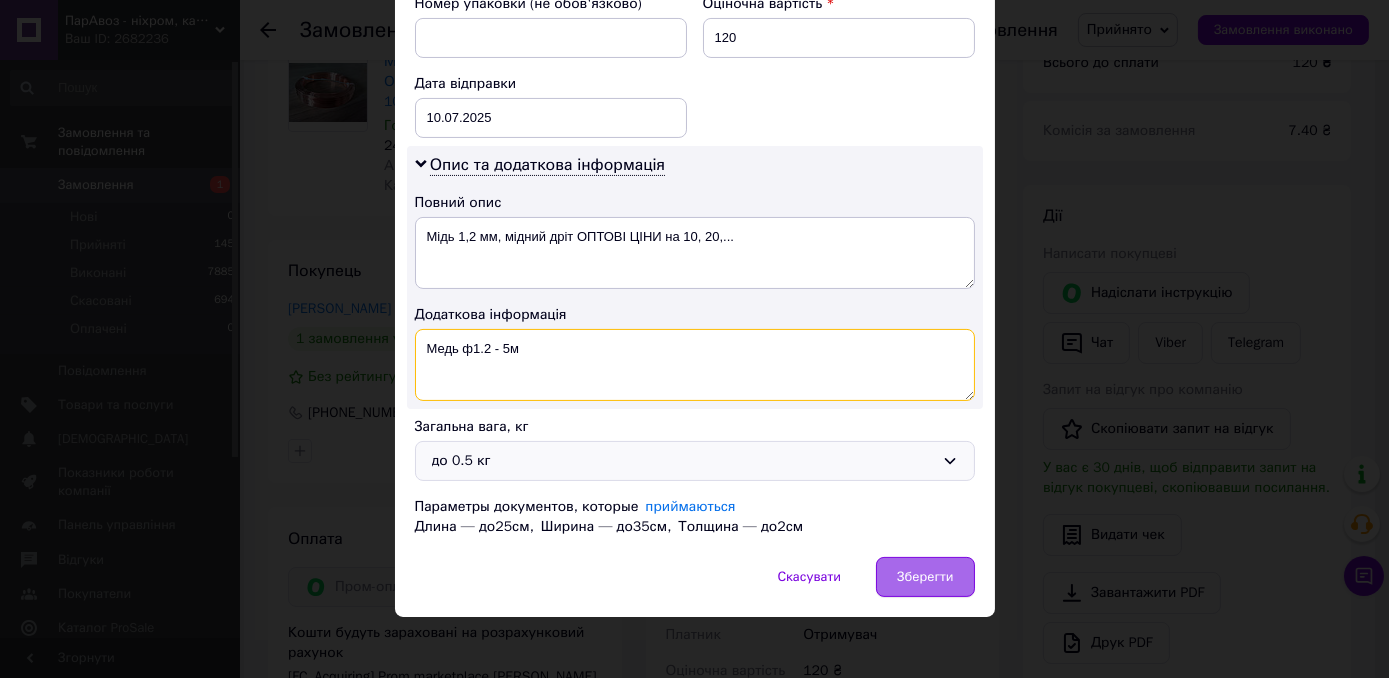 type on "Медь ф1.2 - 5м" 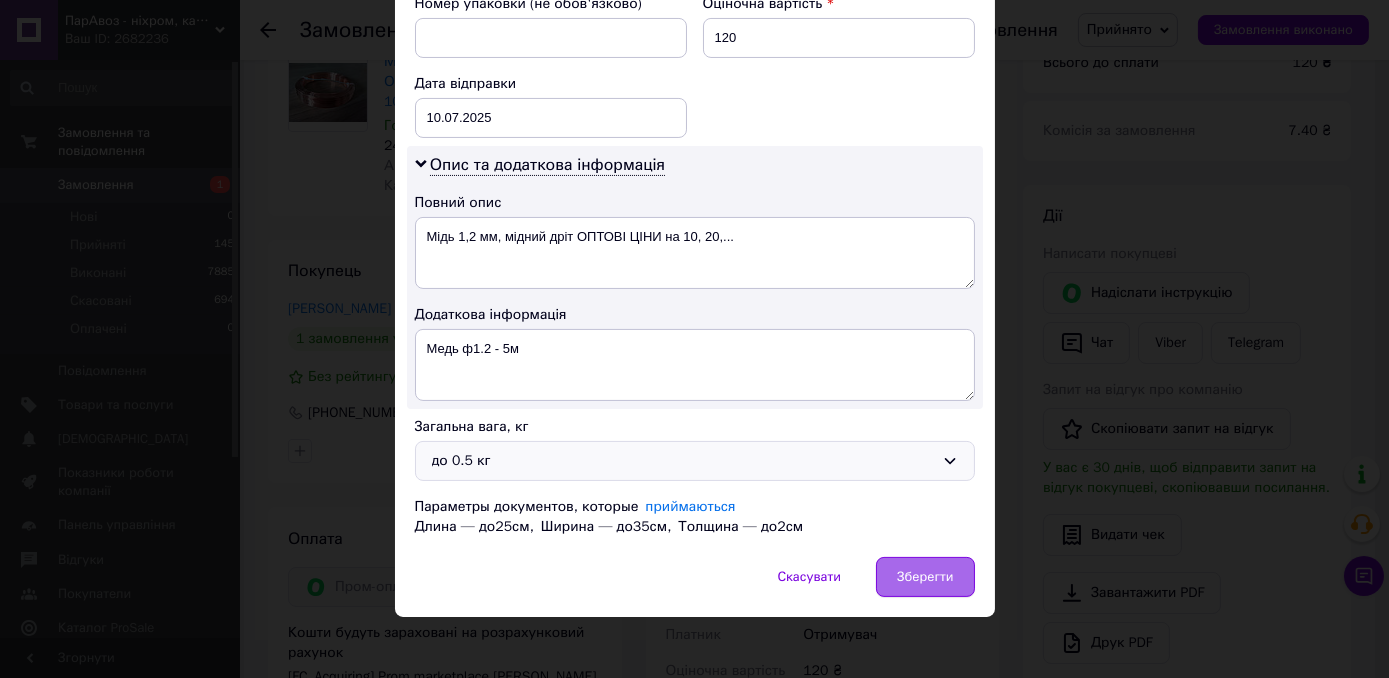 click on "Зберегти" at bounding box center [925, 577] 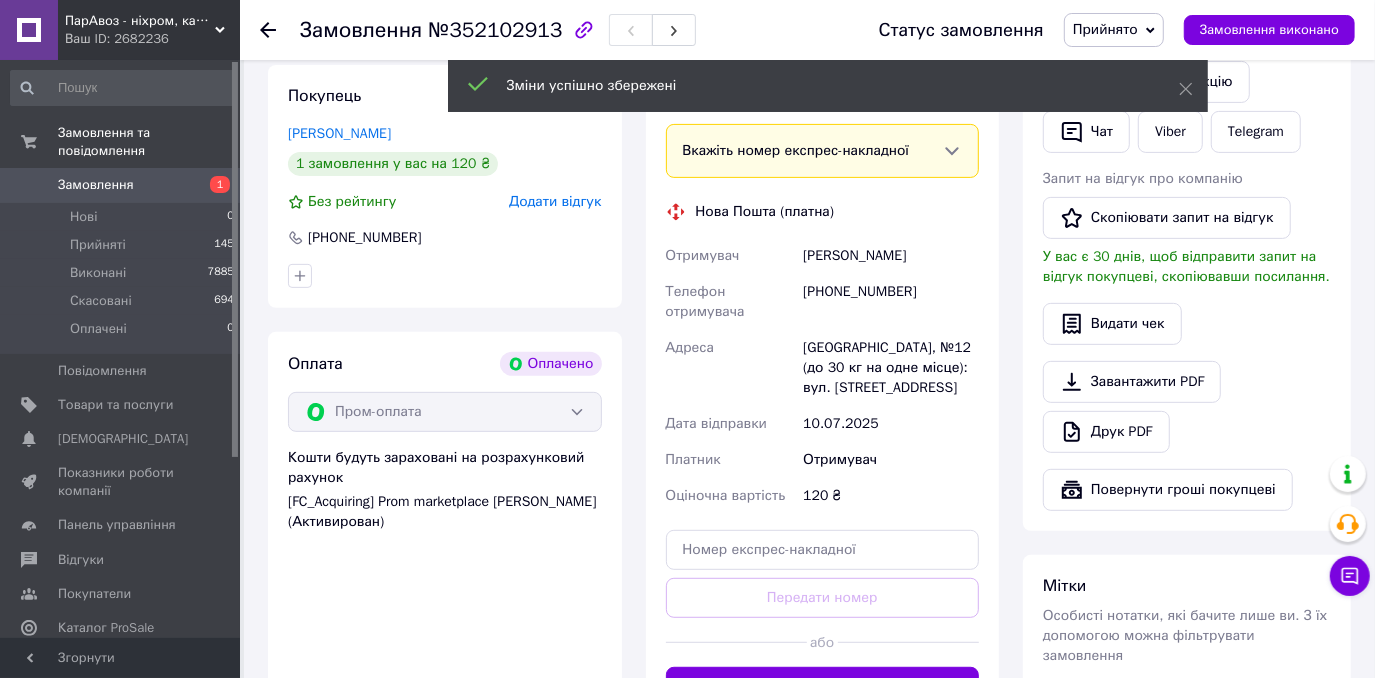 scroll, scrollTop: 514, scrollLeft: 0, axis: vertical 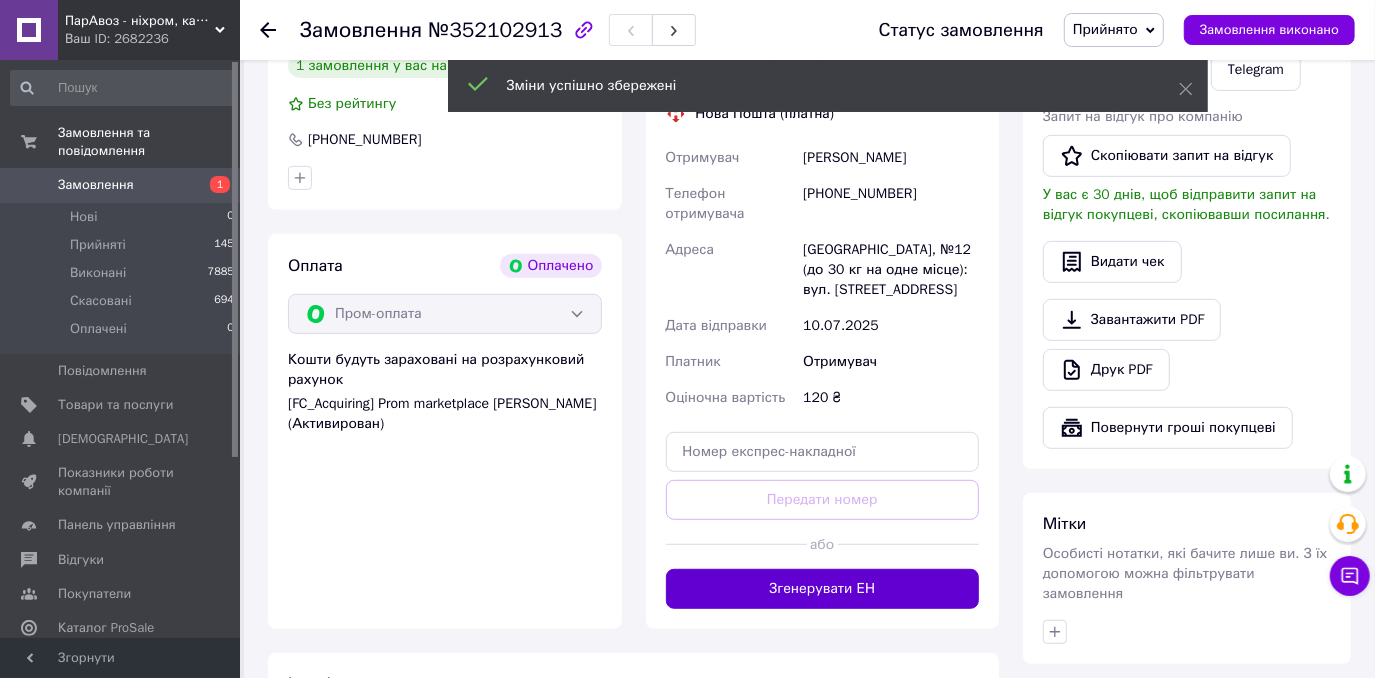 click on "Згенерувати ЕН" at bounding box center (823, 589) 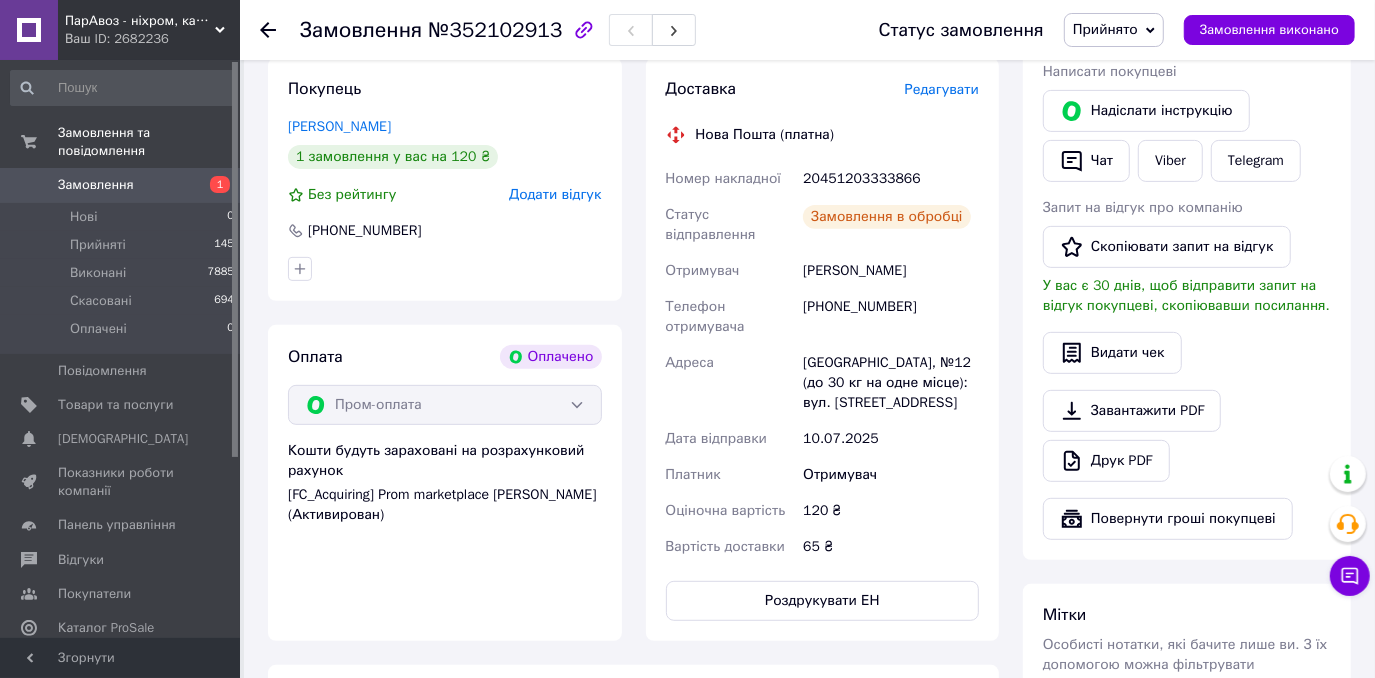 scroll, scrollTop: 0, scrollLeft: 0, axis: both 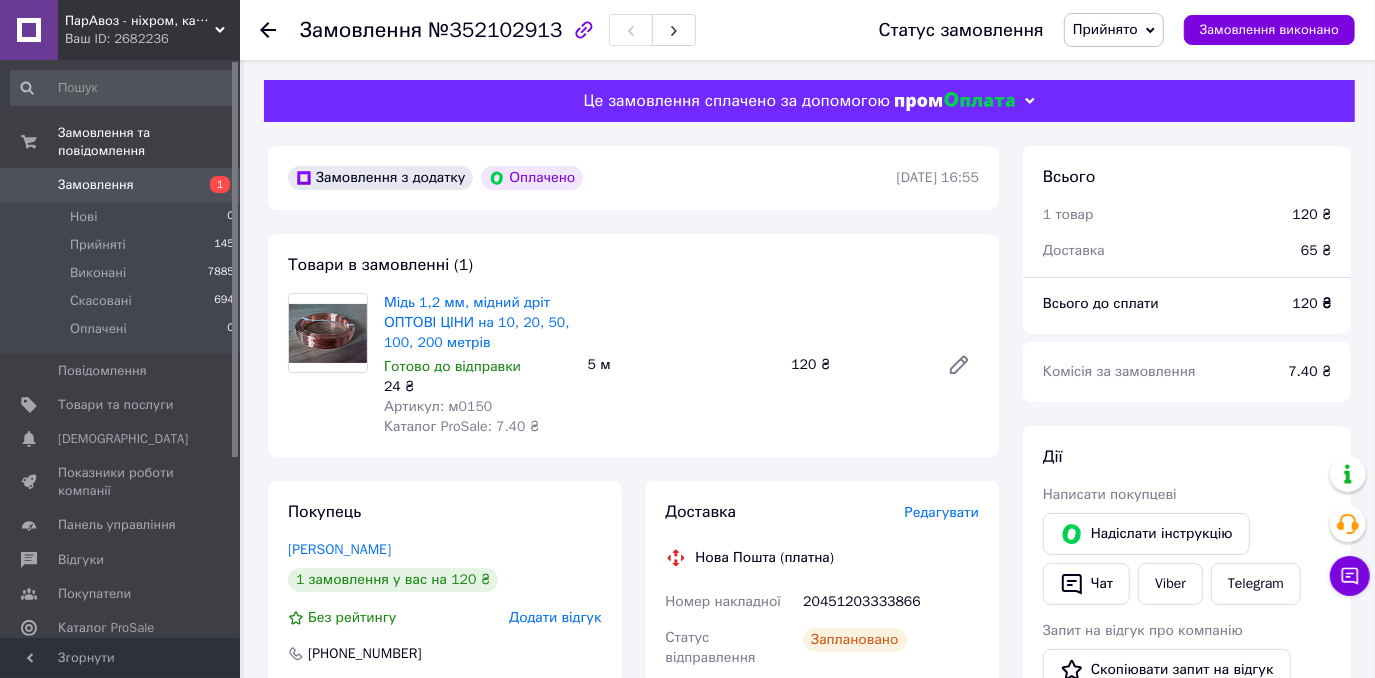 click on "Замовлення 1" at bounding box center [123, 185] 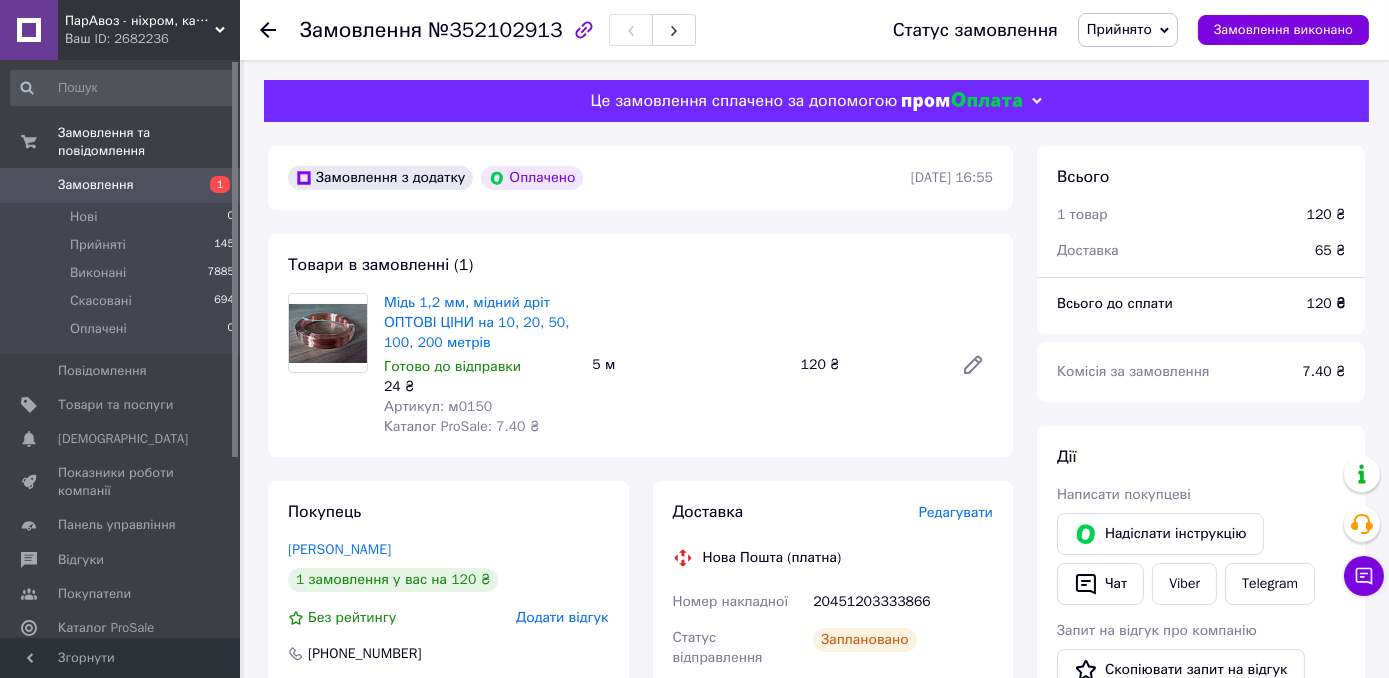 click on "Замовлення 1" at bounding box center [123, 185] 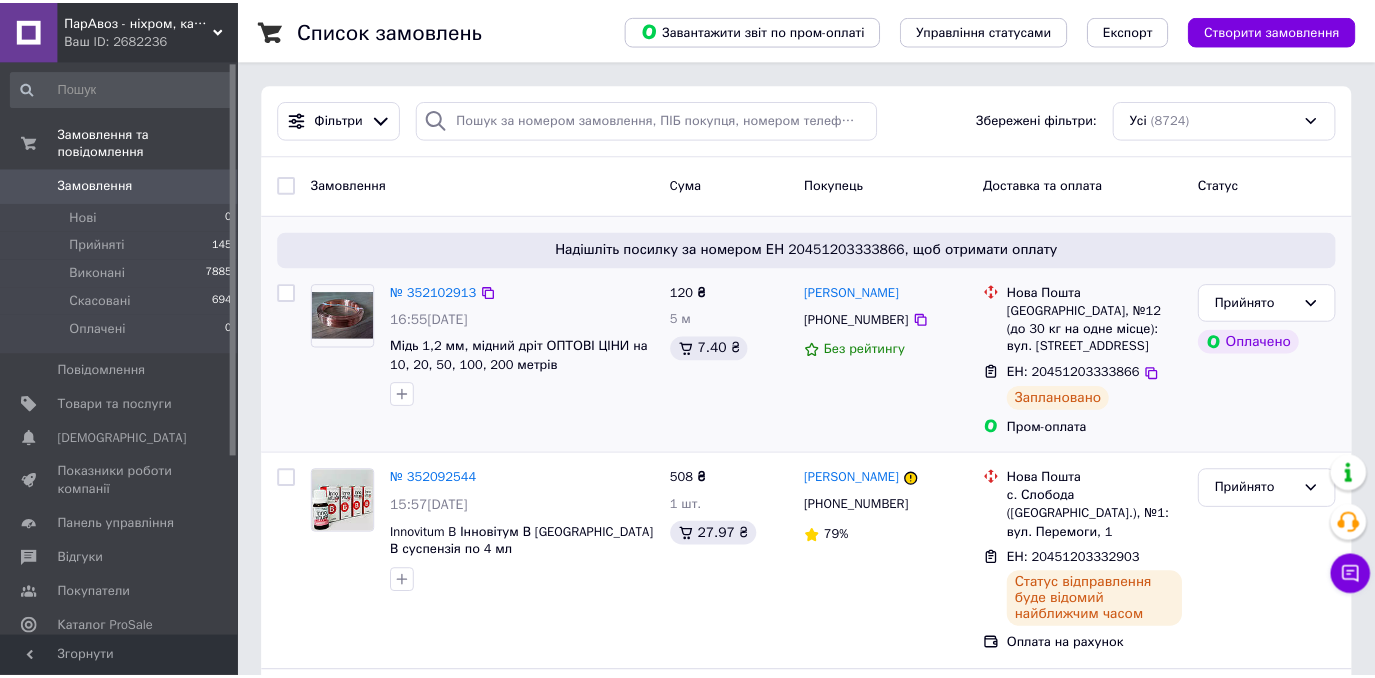 scroll, scrollTop: 0, scrollLeft: 0, axis: both 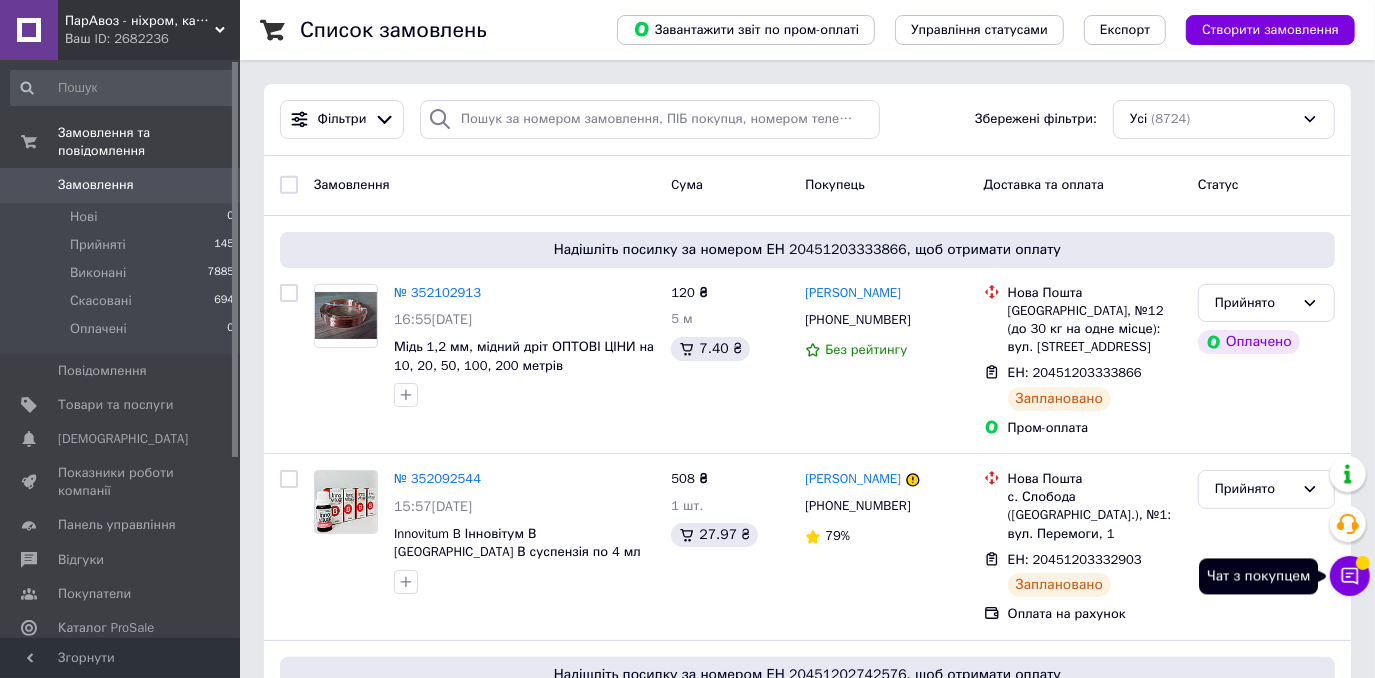 click 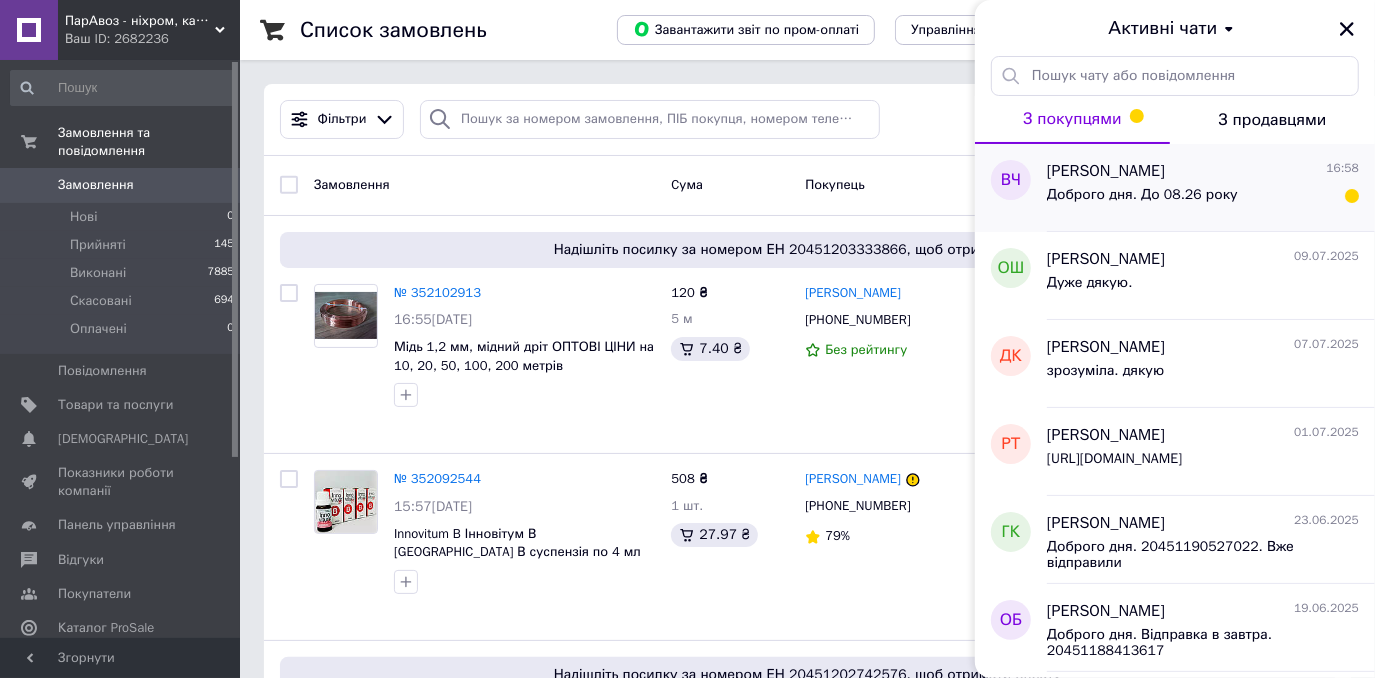 click on "[PERSON_NAME] 16:58" at bounding box center [1203, 171] 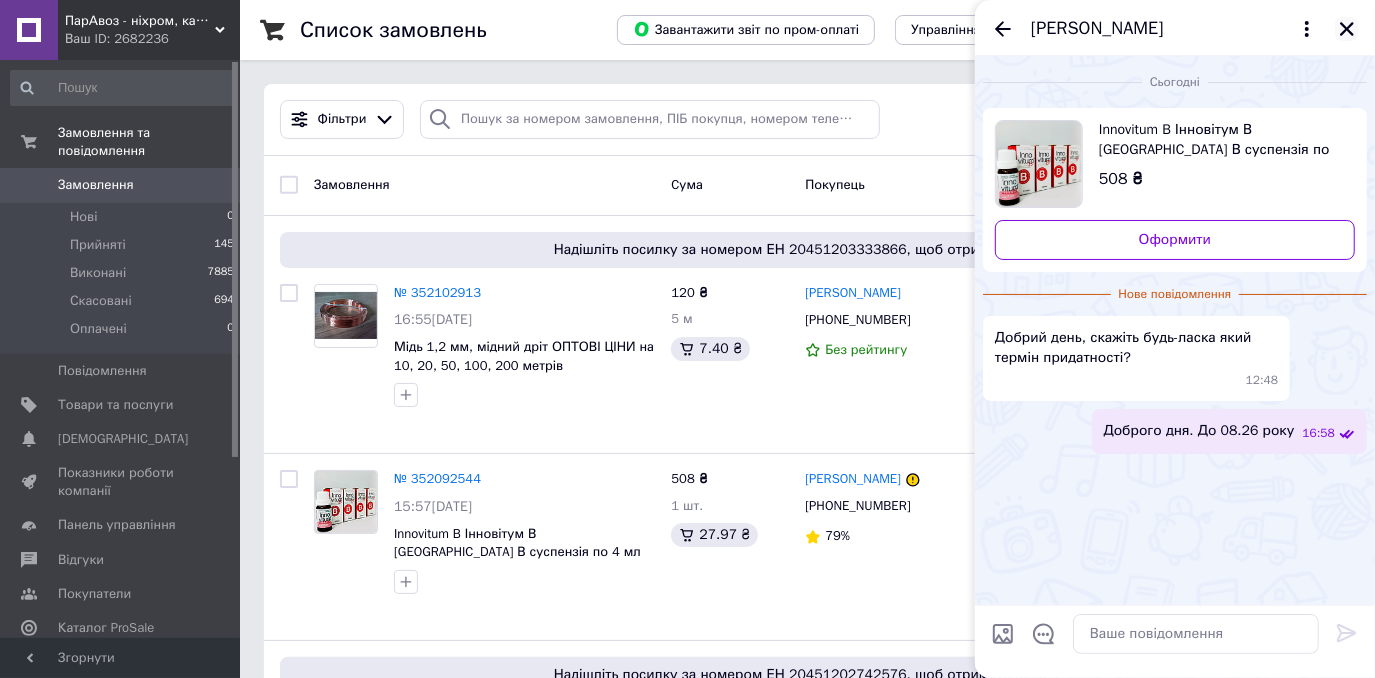 click 